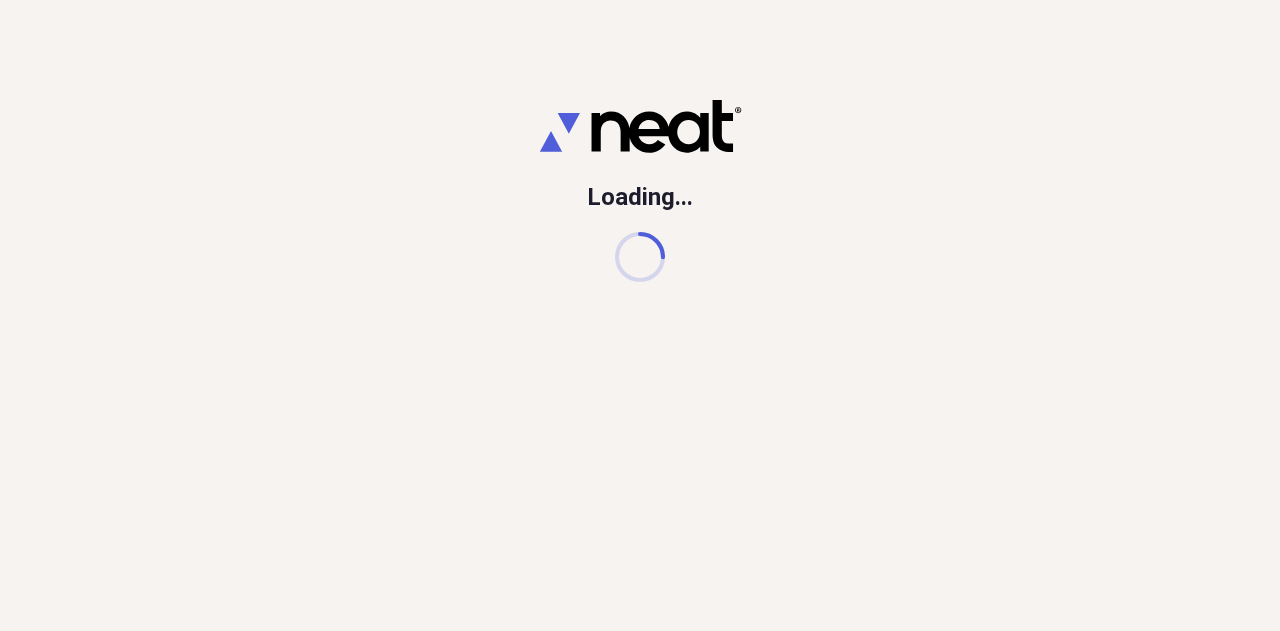 scroll, scrollTop: 0, scrollLeft: 0, axis: both 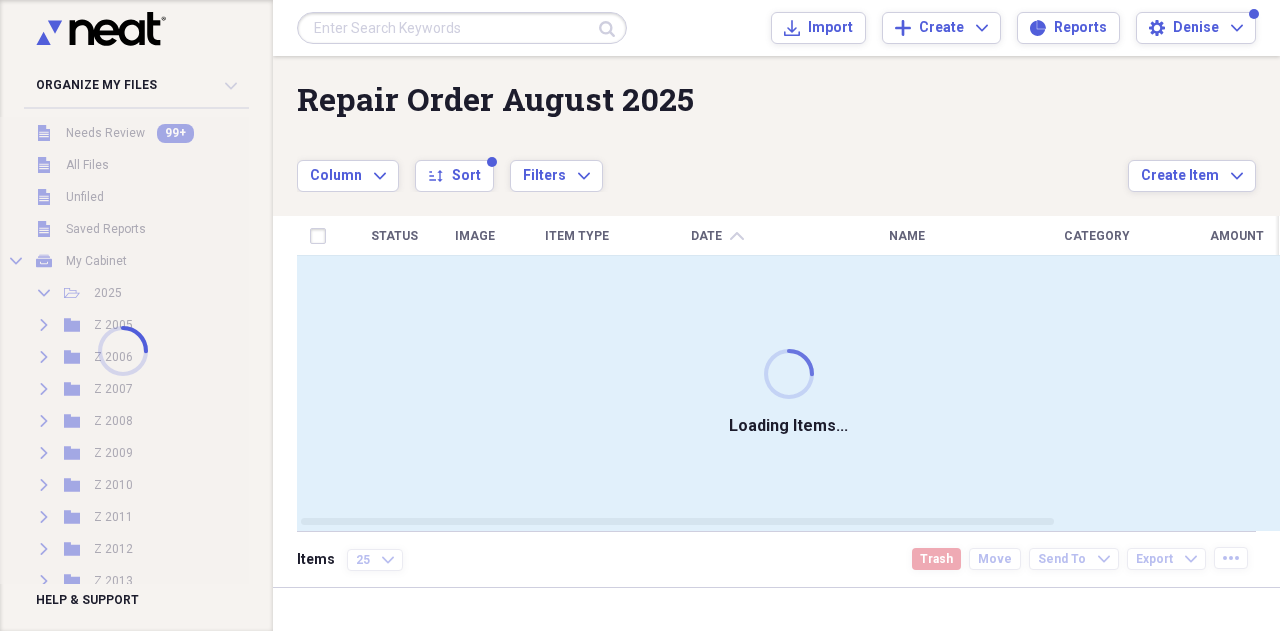 click at bounding box center (462, 28) 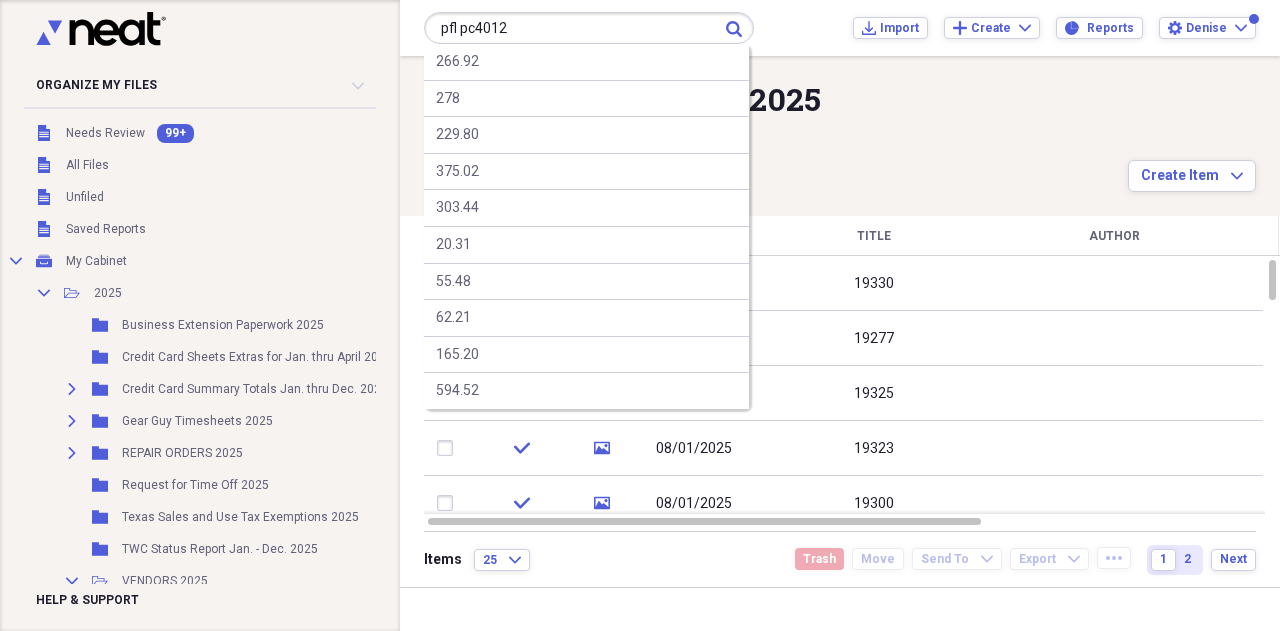 type on "pfl pc4012" 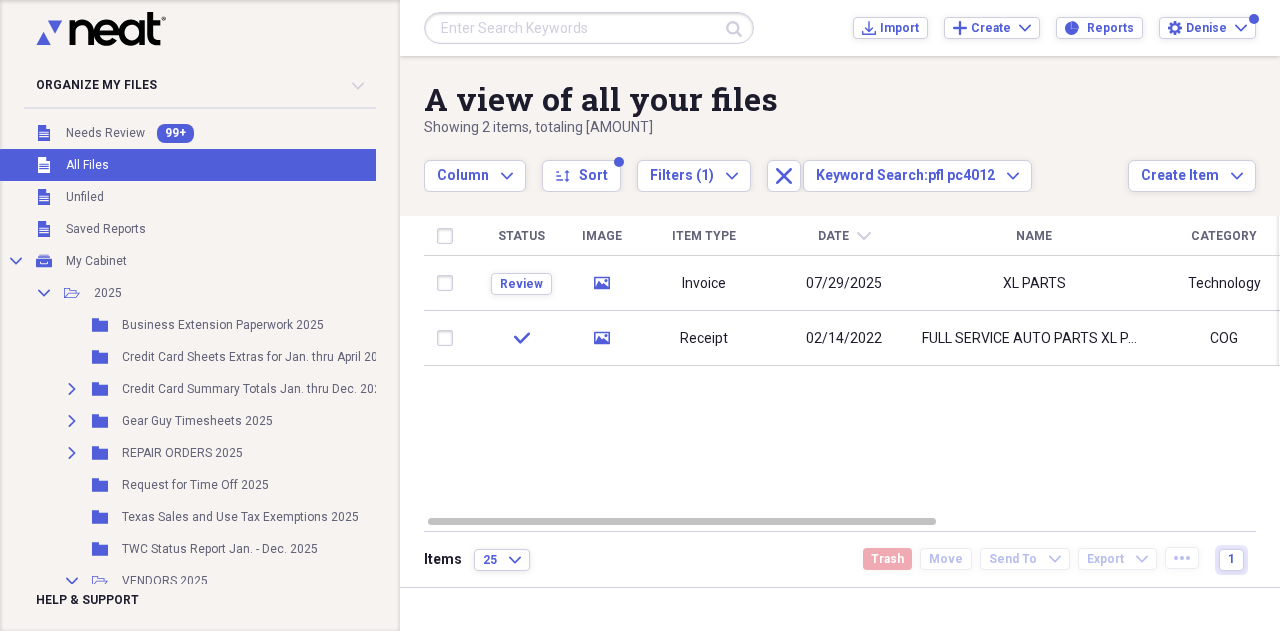 click at bounding box center (589, 28) 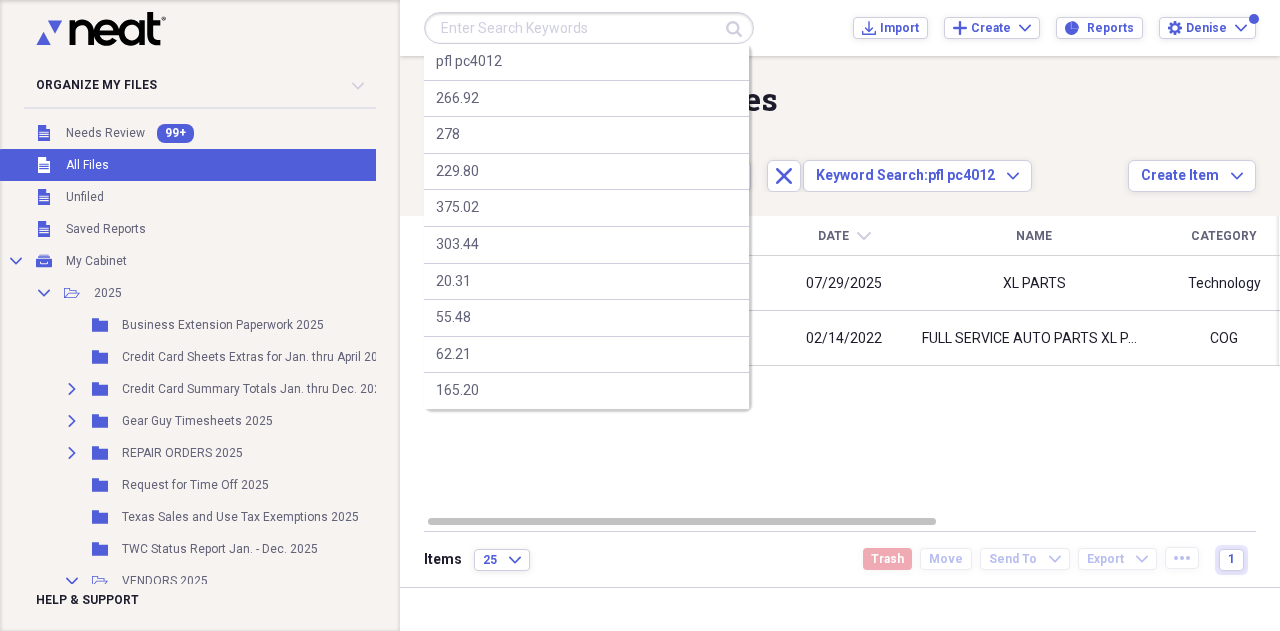 click at bounding box center (589, 28) 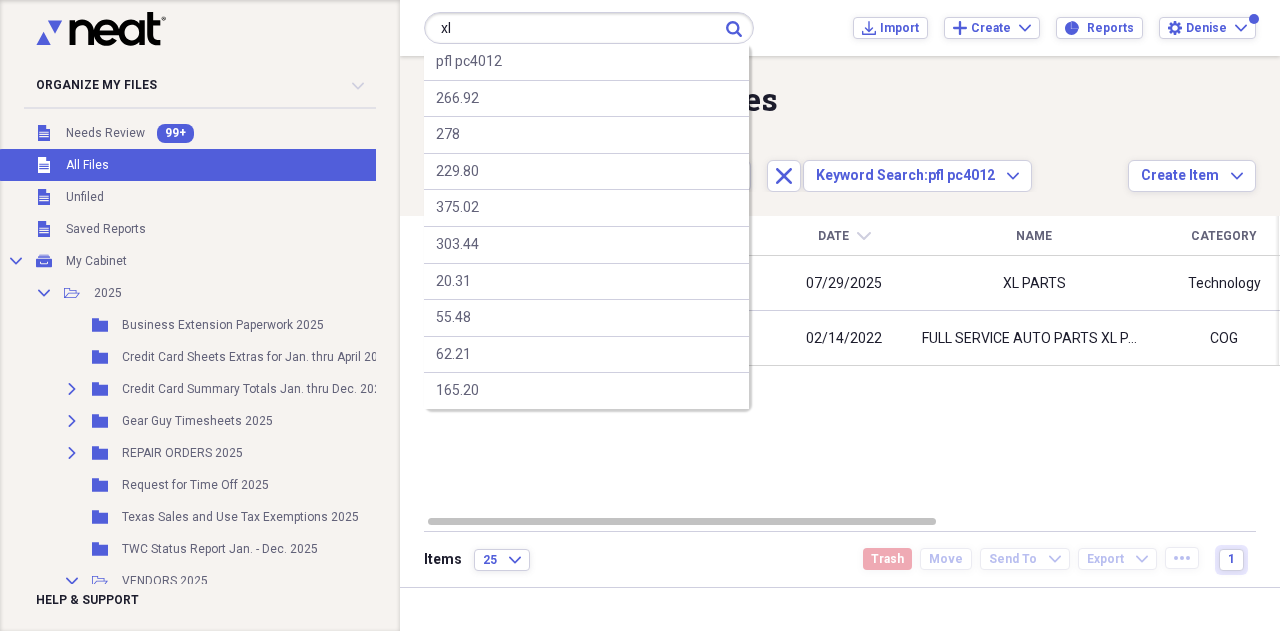 type on "x" 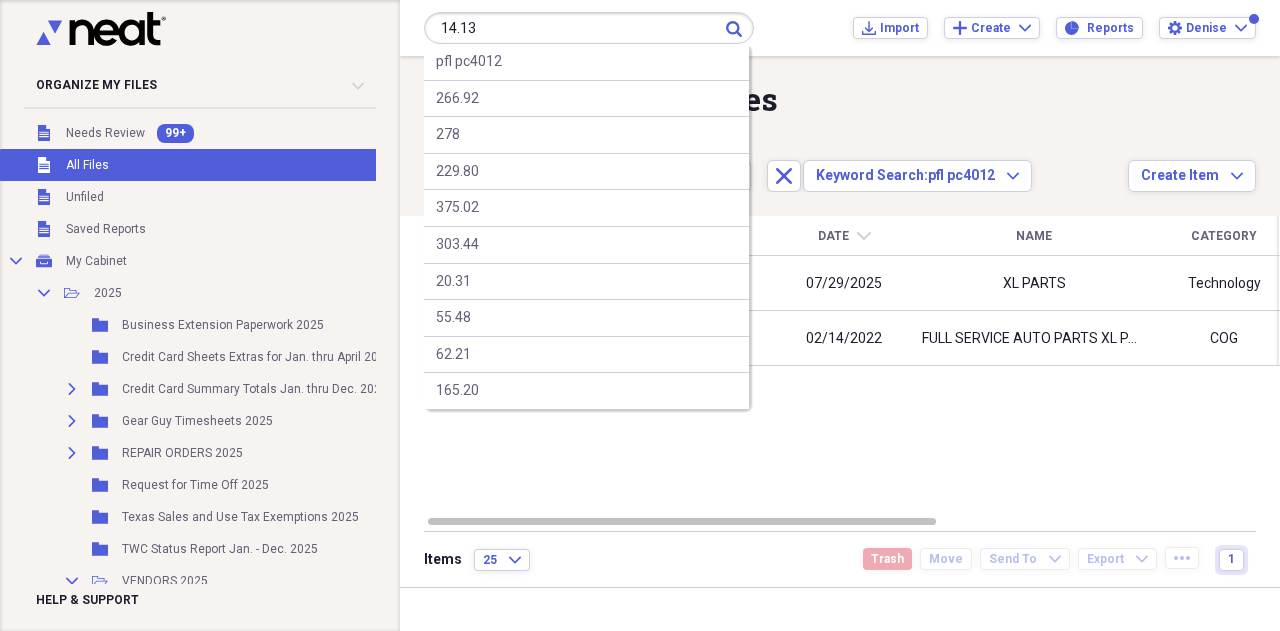 type on "14.13" 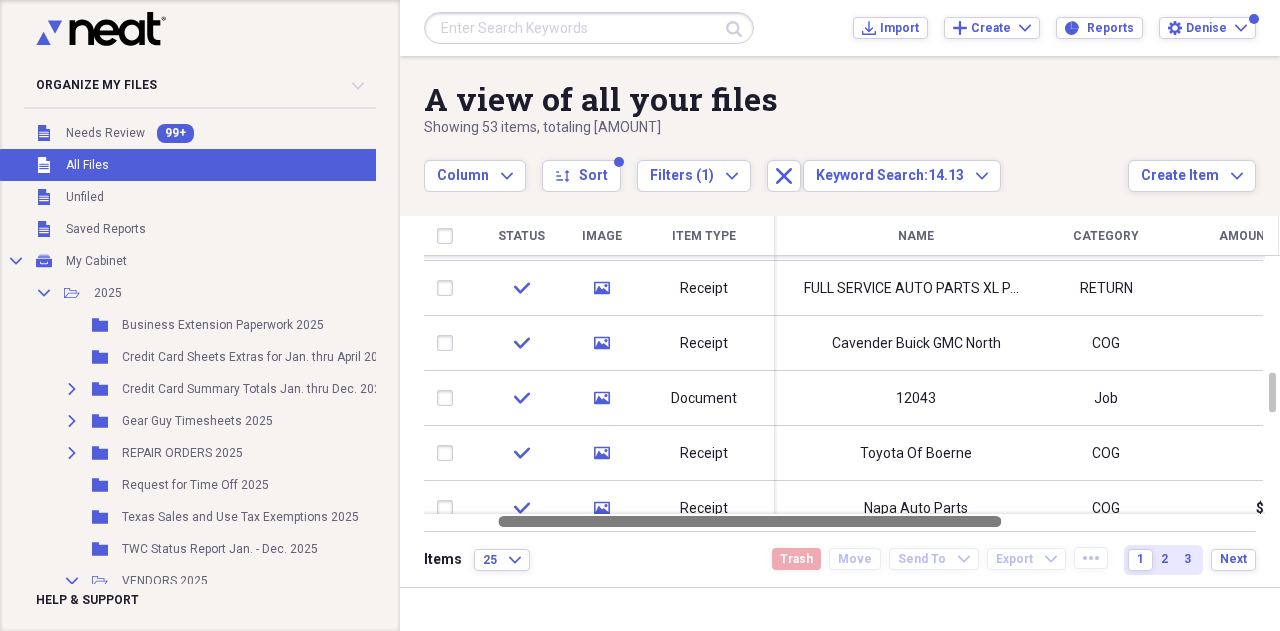 drag, startPoint x: 913, startPoint y: 523, endPoint x: 984, endPoint y: 525, distance: 71.02816 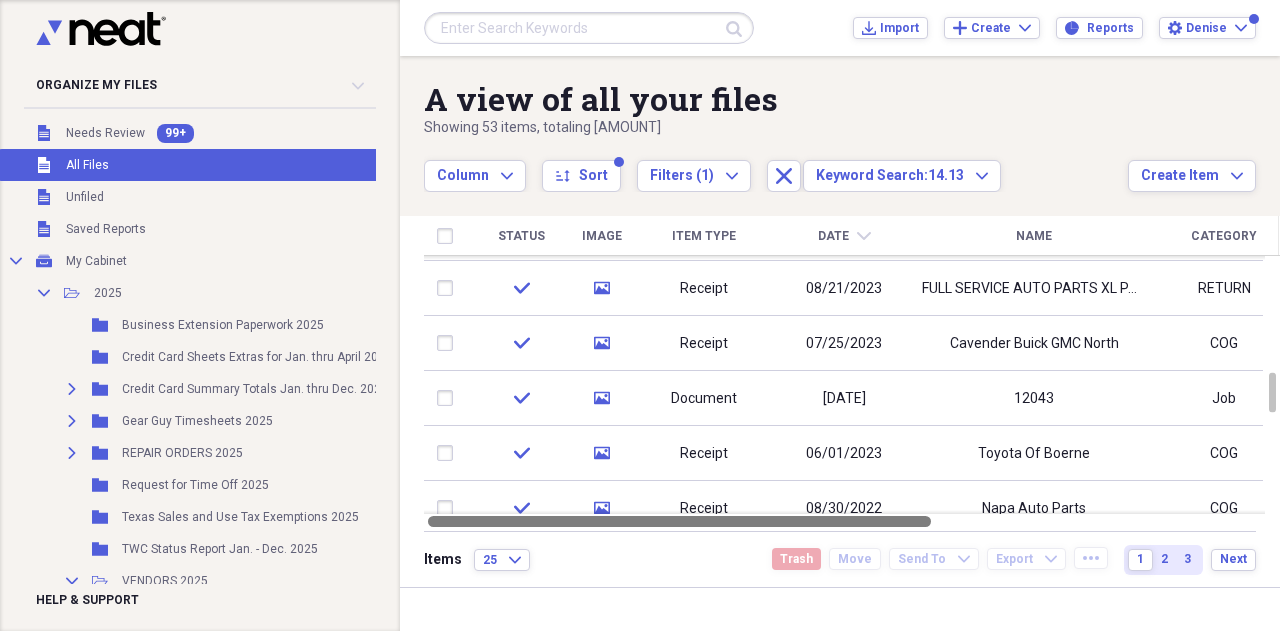 drag, startPoint x: 984, startPoint y: 525, endPoint x: 809, endPoint y: 511, distance: 175.55911 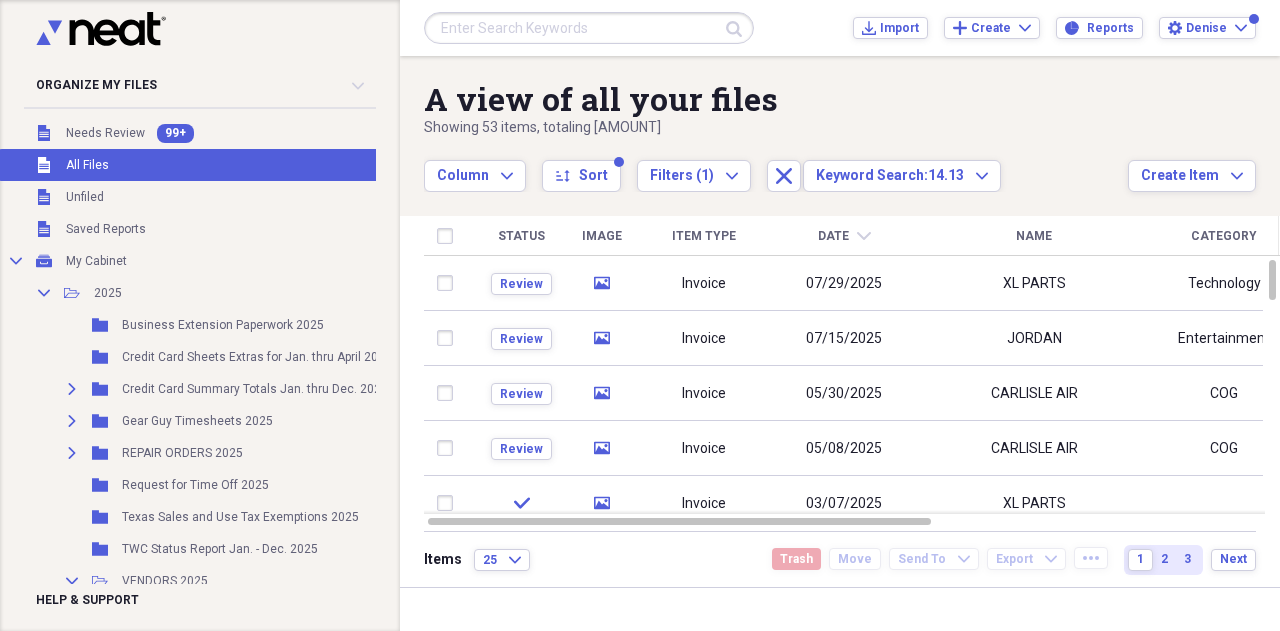 click at bounding box center (589, 28) 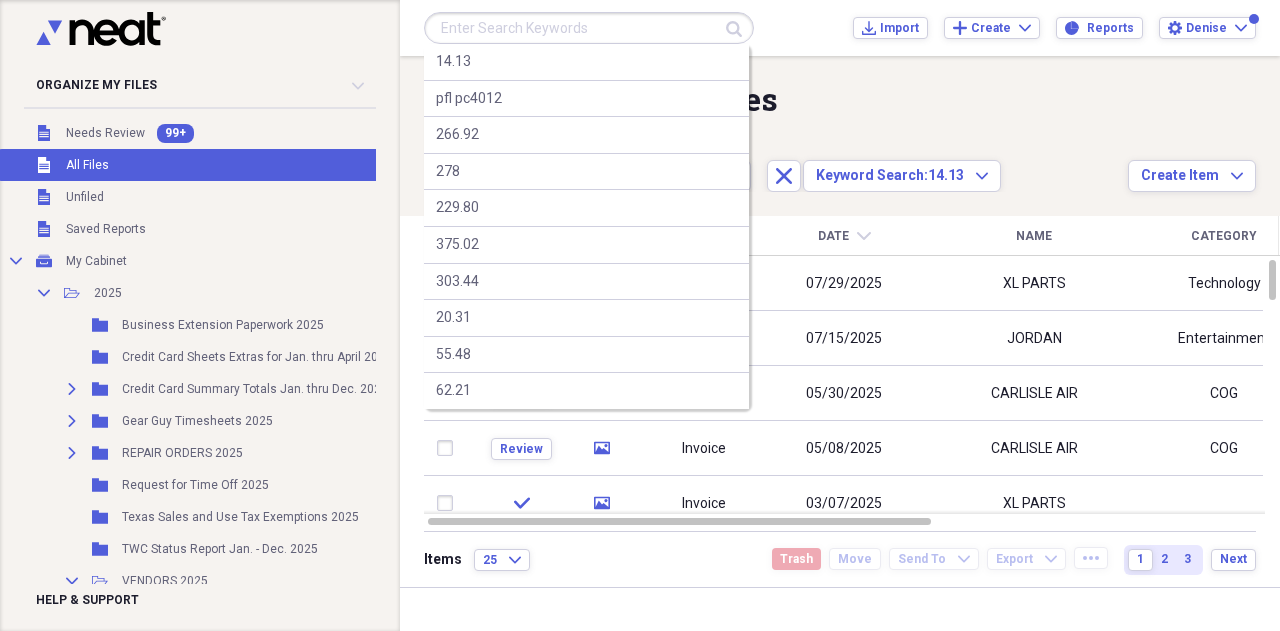 click at bounding box center (589, 28) 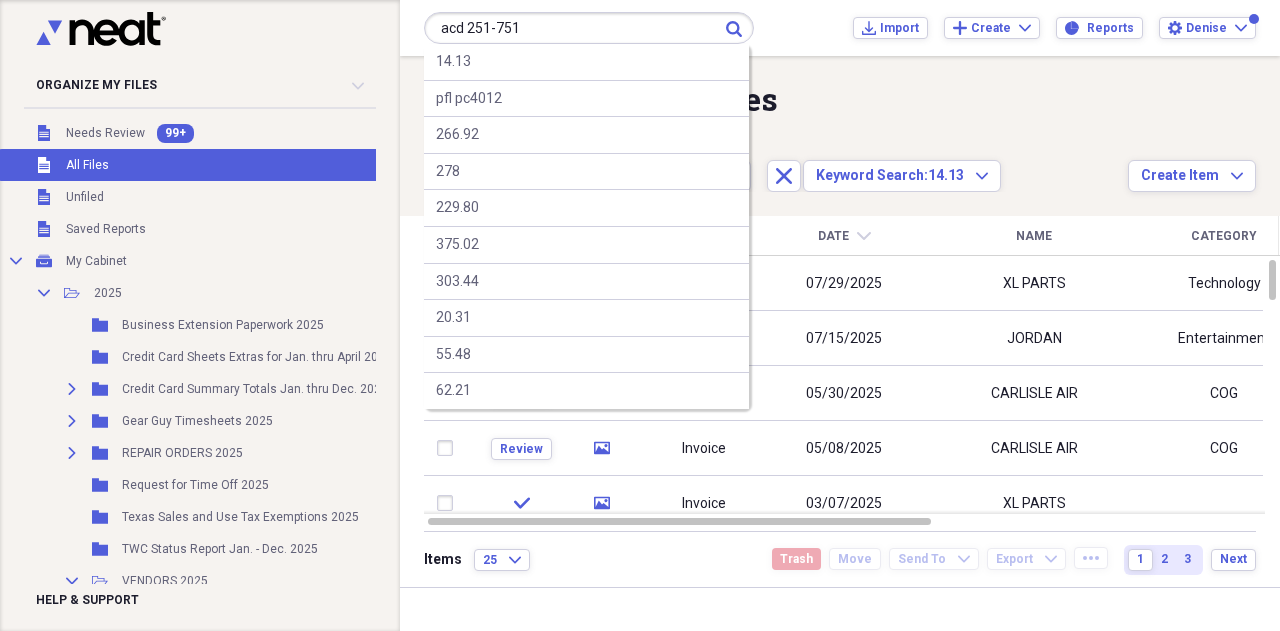 type on "acd 251-751" 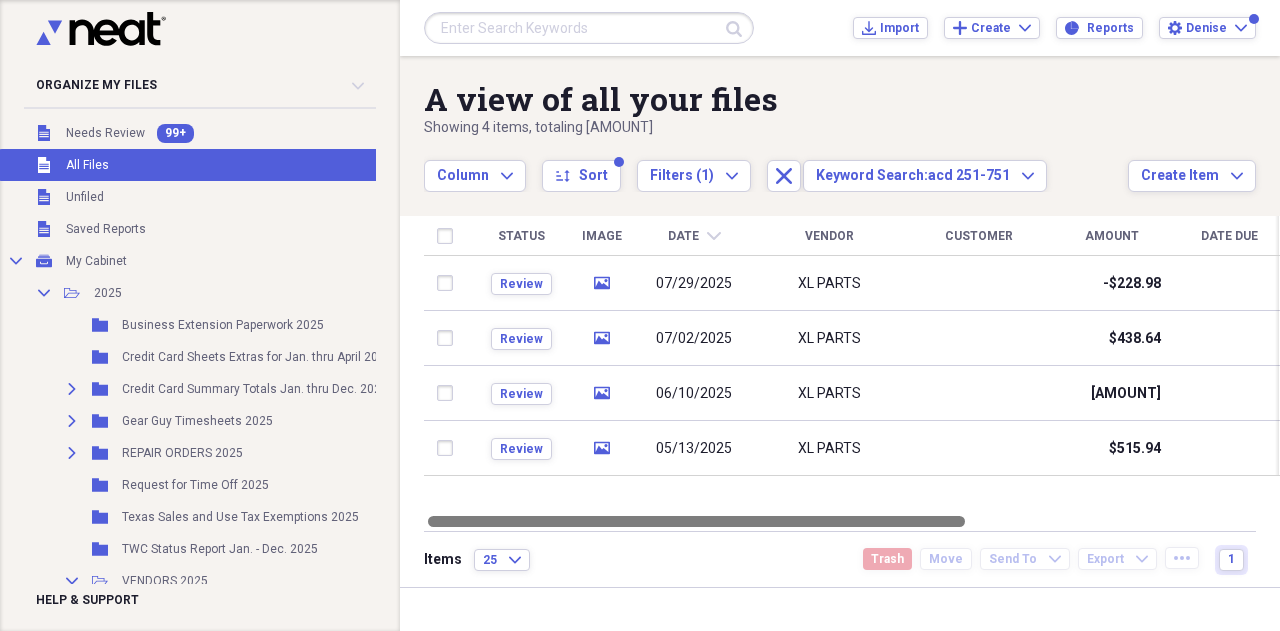 click on "A view of all your files Showing [NUMBER] items , totaling [AMOUNT] Column Expand sort Sort Filters (1) Expand Close Keyword Search:  acd [NUMBER] Expand Create Item Expand Status Image Date chevron-down Vendor Customer Amount Date Due Product Source Folder Review media [DATE] XL PARTS [AMOUNT] Scan Unfiled Review media [DATE] XL PARTS [AMOUNT] Scan Unfiled Review media [DATE] XL PARTS [AMOUNT] Scan Unfiled Review media [DATE] XL PARTS [AMOUNT] Scan Unfiled Items [NUMBER] Expand Trash Move Send To Expand Export Expand more 1" at bounding box center (840, 321) 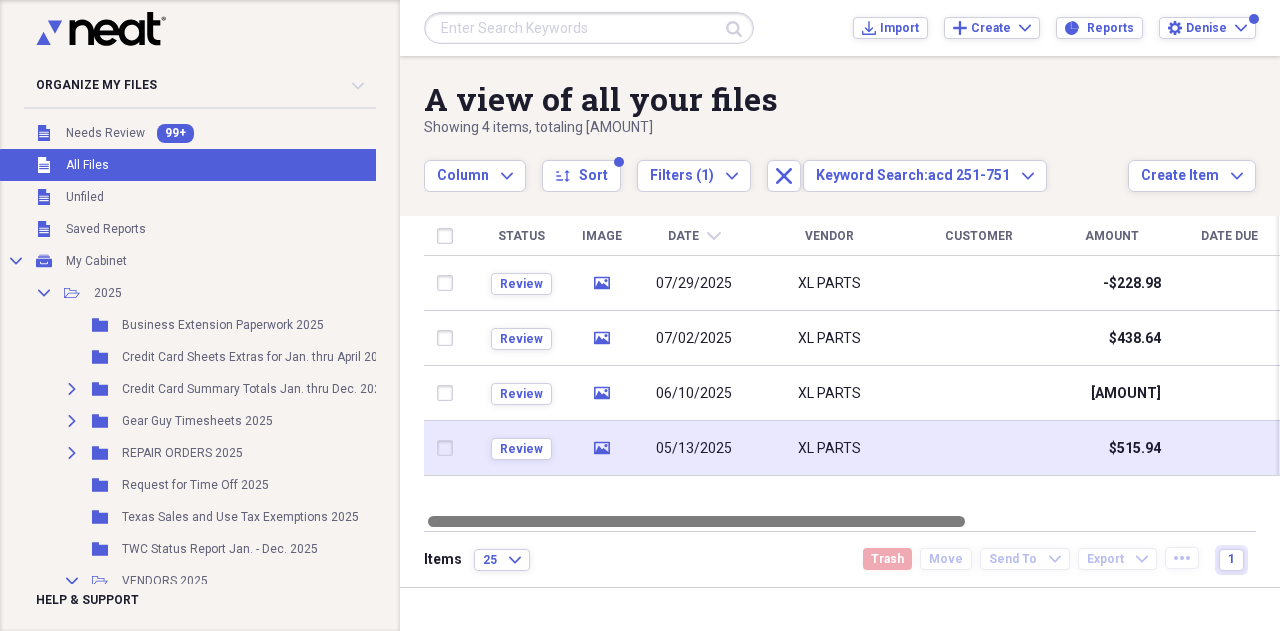 drag, startPoint x: 924, startPoint y: 527, endPoint x: 646, endPoint y: 475, distance: 282.8215 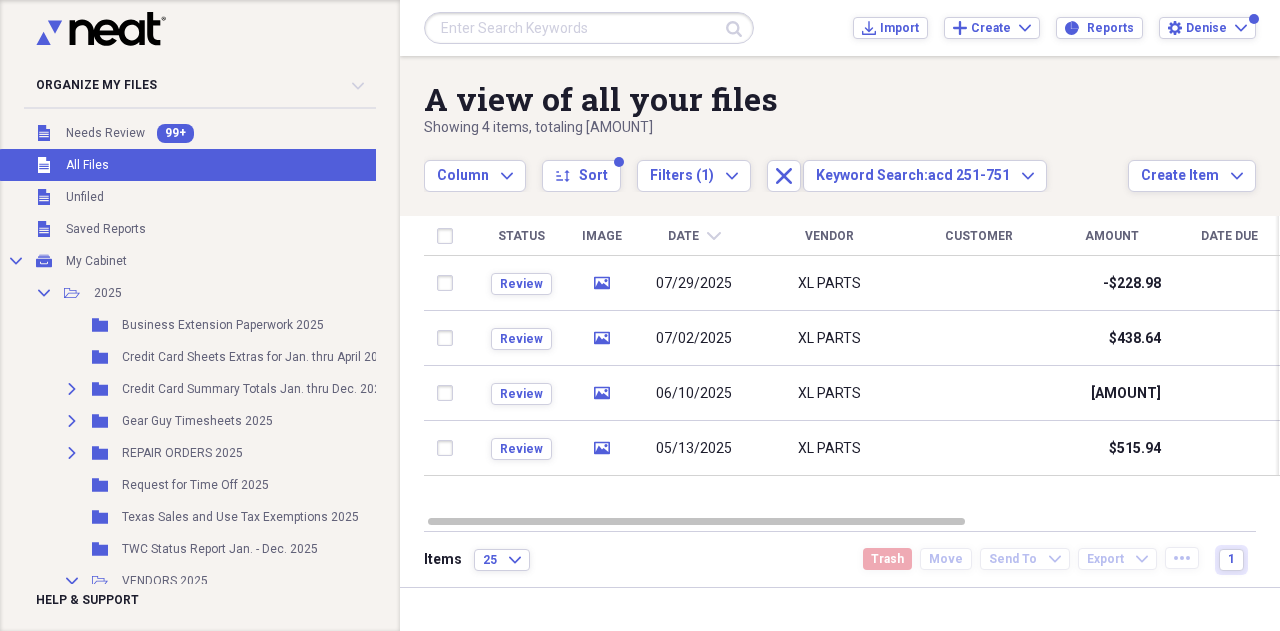 click at bounding box center [589, 28] 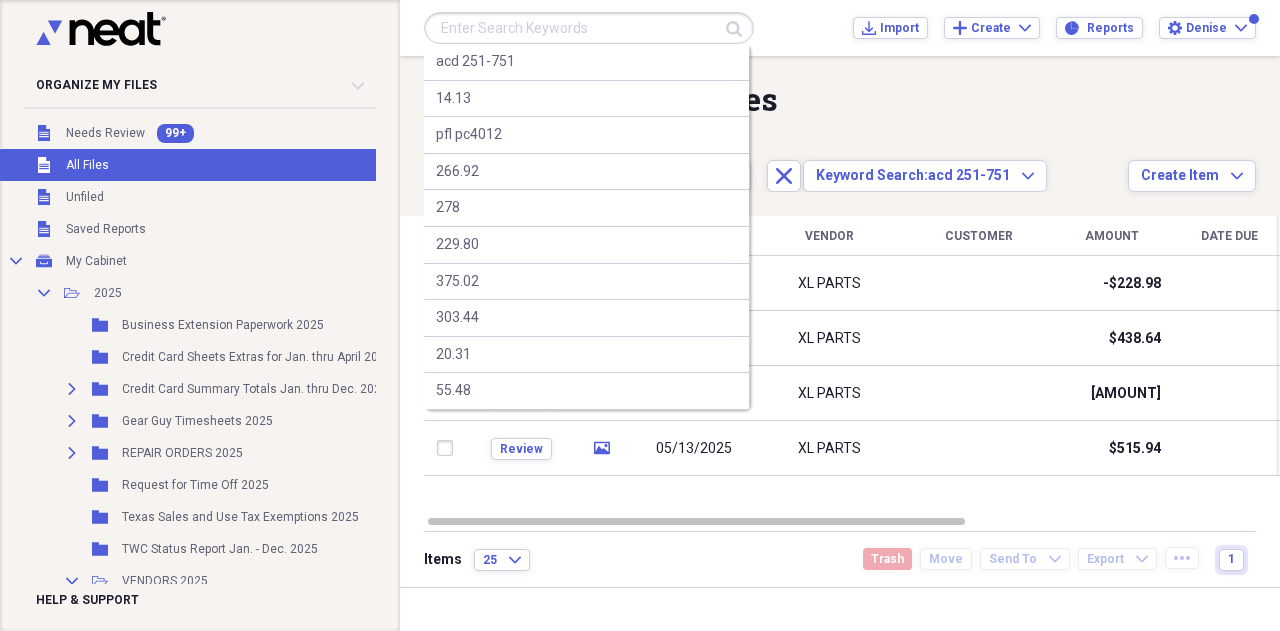 click on "Unfiled All Files" at bounding box center (278, 165) 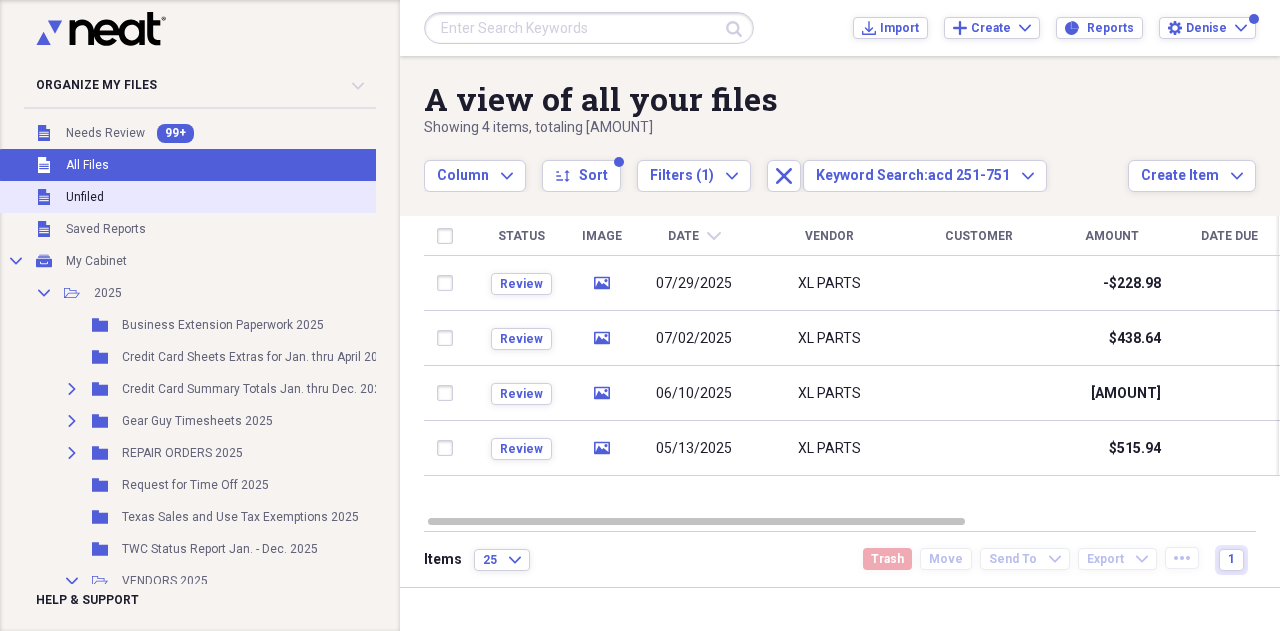 click on "Unfiled Unfiled" at bounding box center (278, 197) 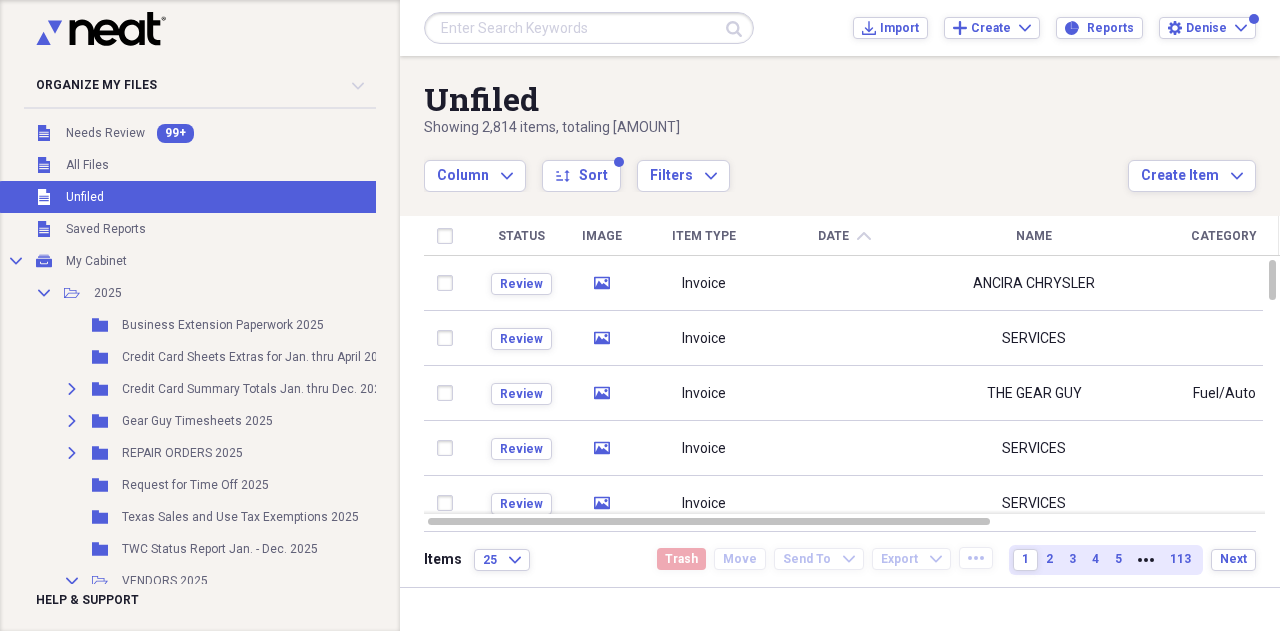 click on "Date" at bounding box center [833, 236] 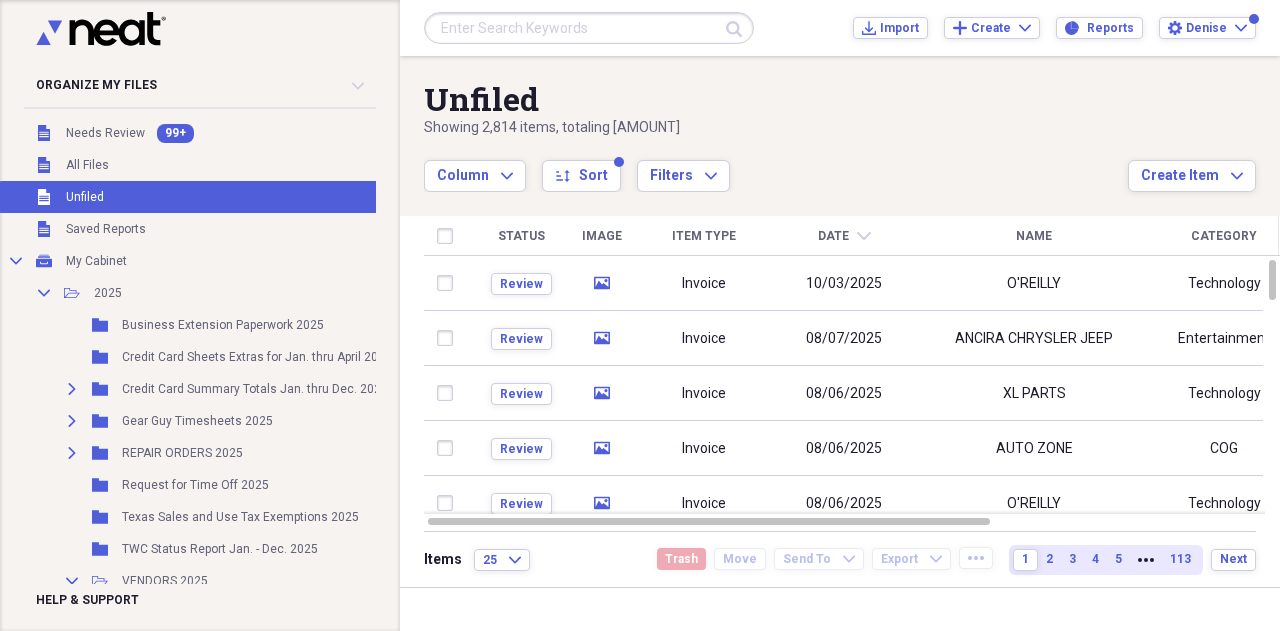 click on "Date chevron-down" at bounding box center (844, 236) 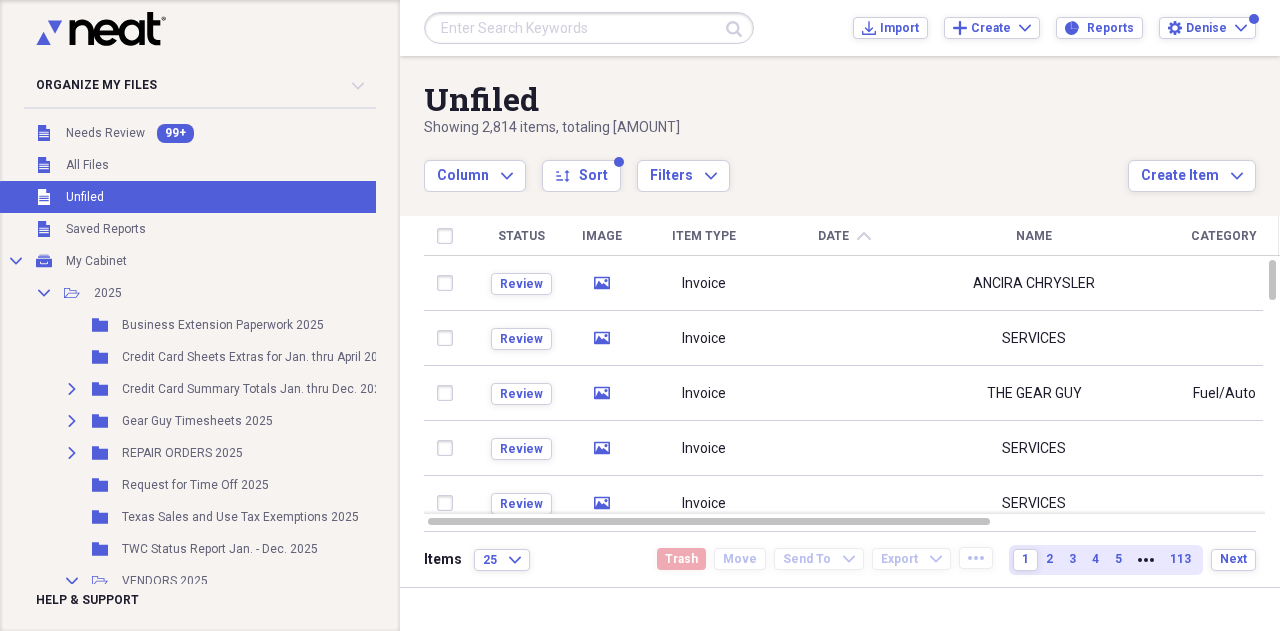 click on "Date" at bounding box center (833, 236) 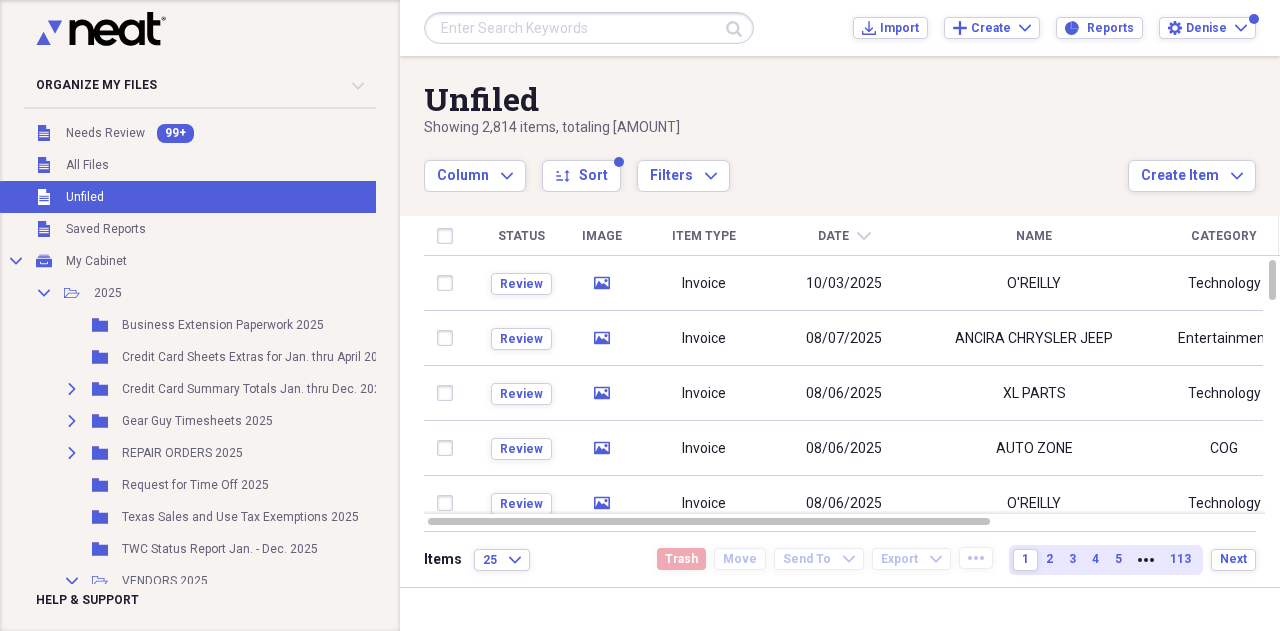 click on "Name" at bounding box center [1034, 236] 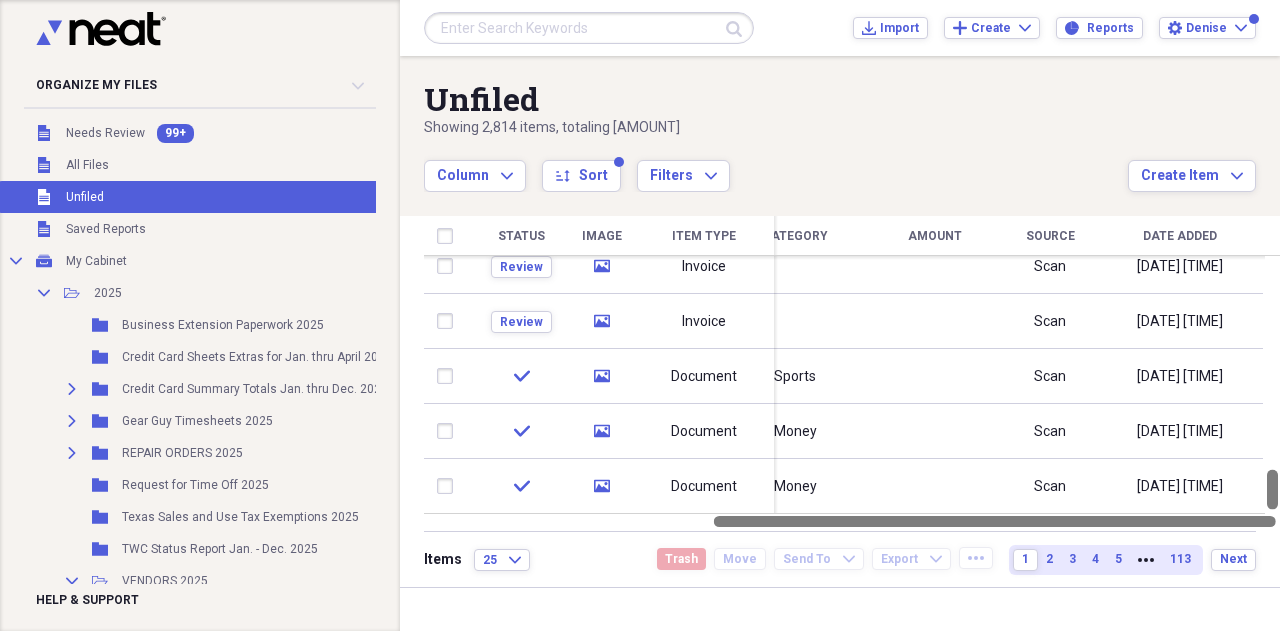 drag, startPoint x: 978, startPoint y: 524, endPoint x: 1268, endPoint y: 502, distance: 290.83328 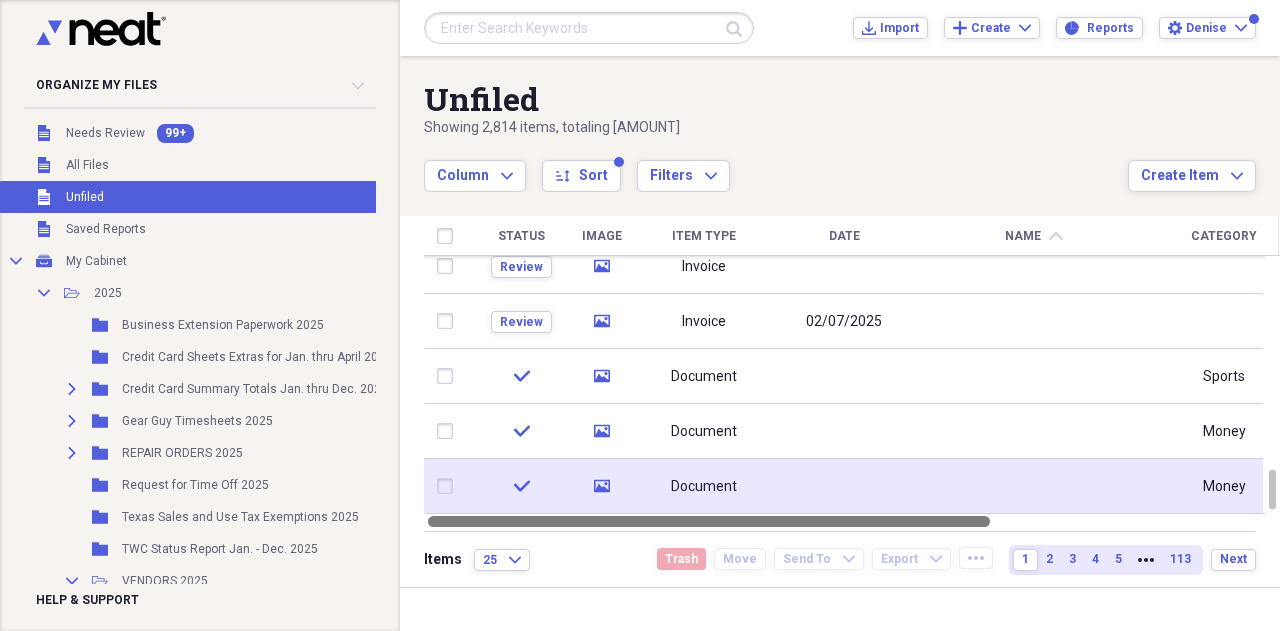 drag, startPoint x: 983, startPoint y: 521, endPoint x: 637, endPoint y: 487, distance: 347.6665 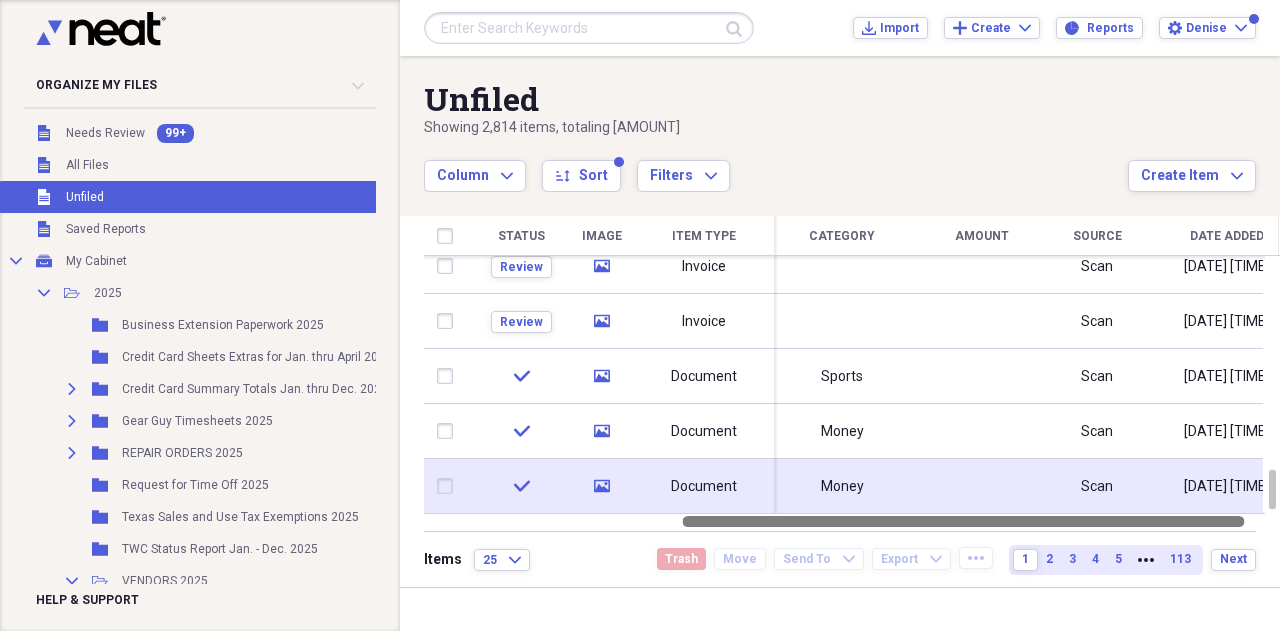 drag, startPoint x: 929, startPoint y: 519, endPoint x: 1202, endPoint y: 476, distance: 276.3657 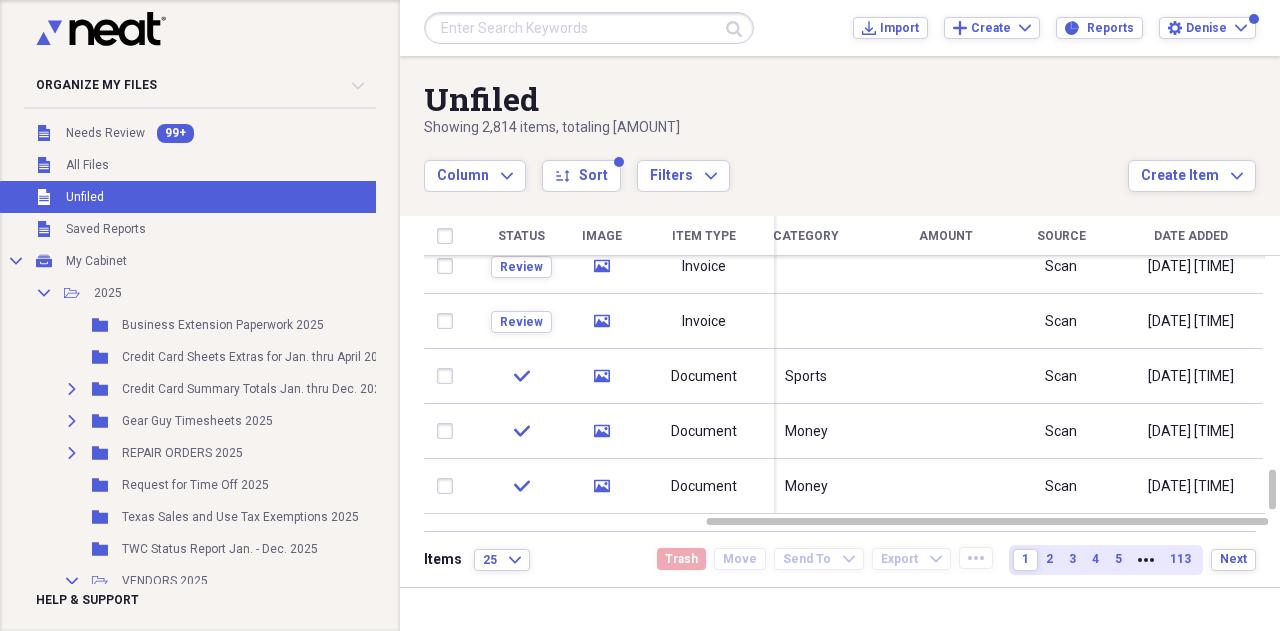 click on "Date Added" at bounding box center [1191, 236] 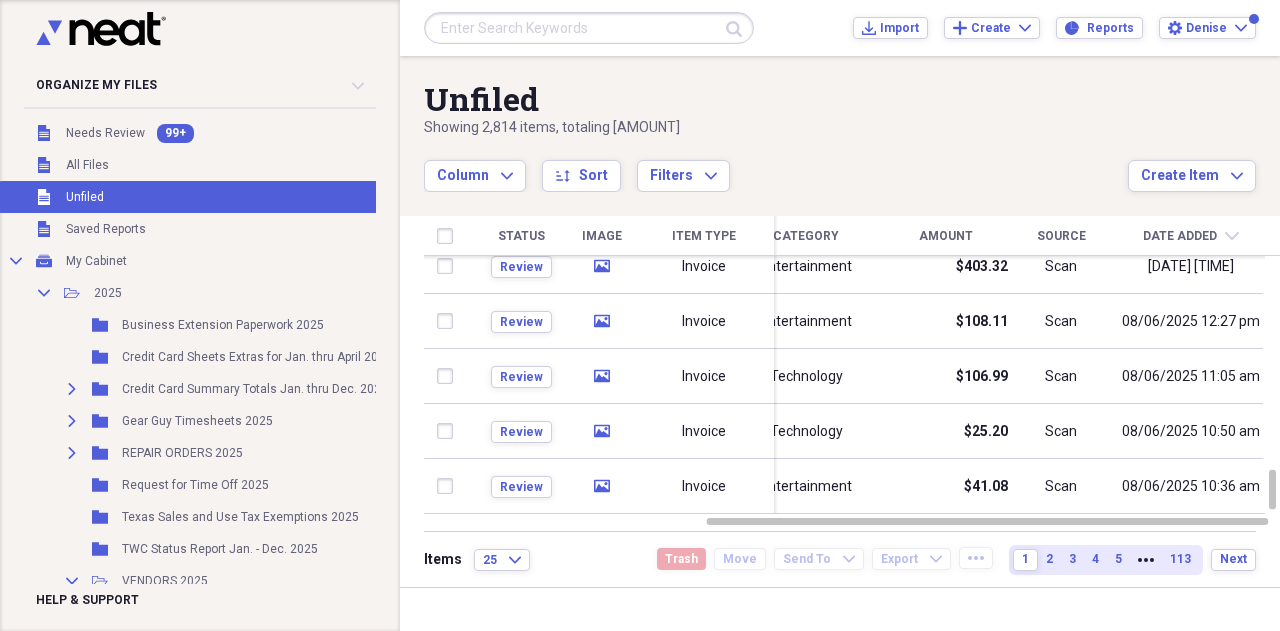 click on "Date Added" at bounding box center (1180, 236) 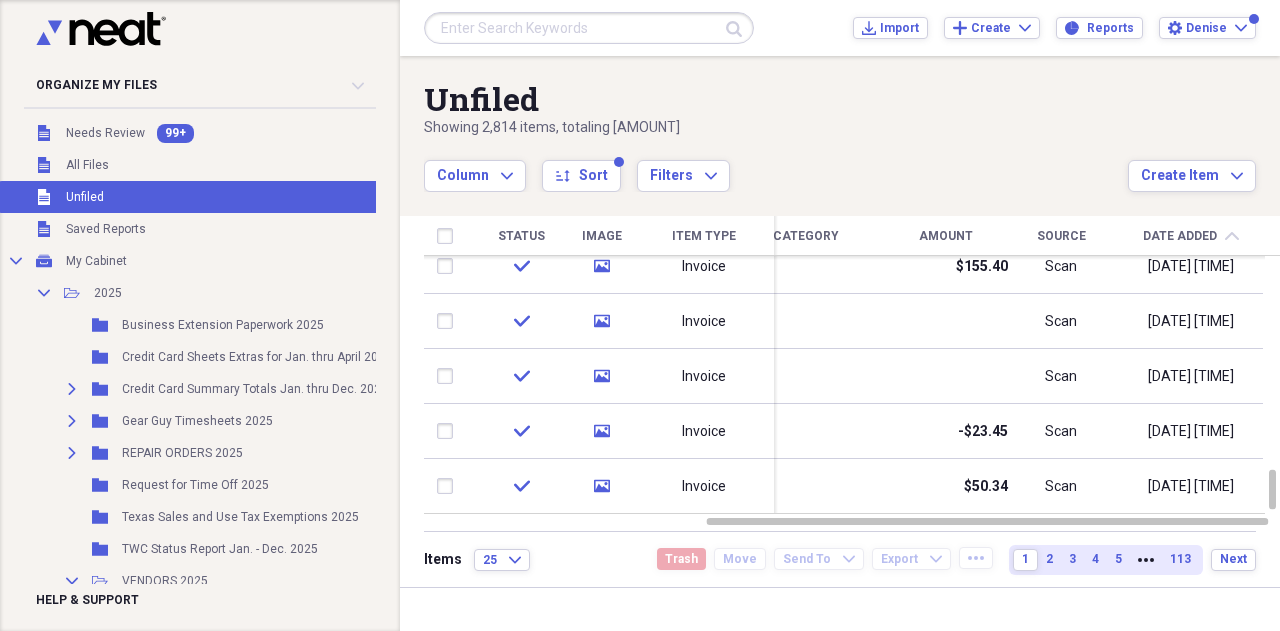 click on "Date Added" at bounding box center (1180, 236) 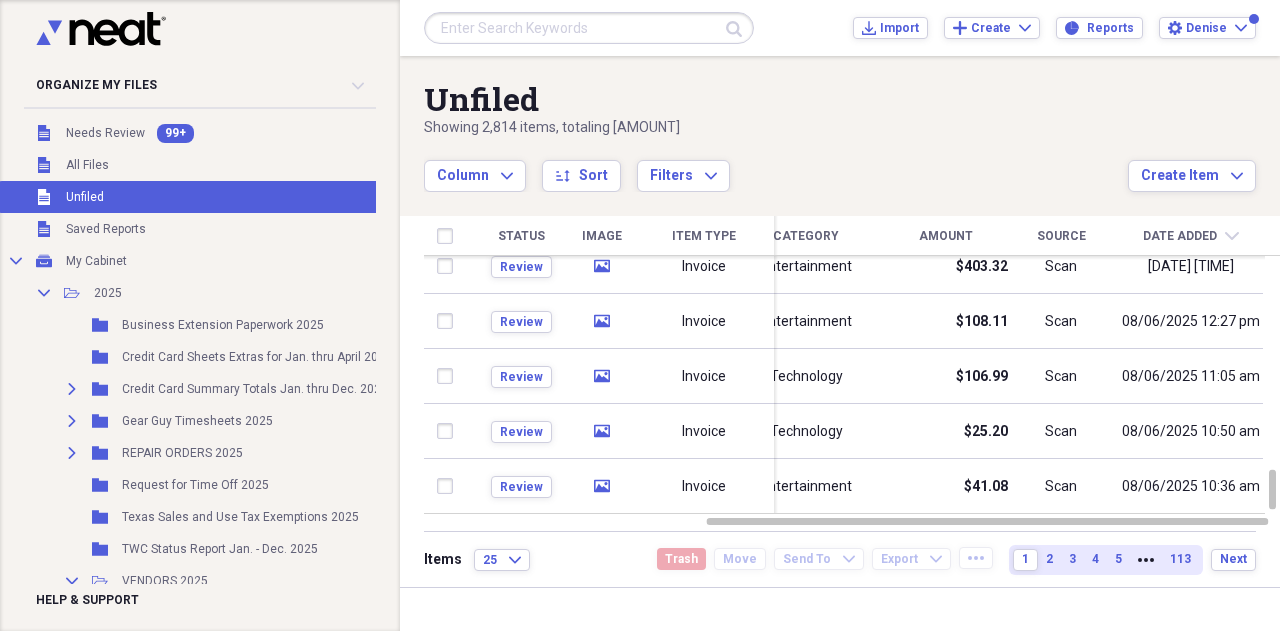 drag, startPoint x: 1059, startPoint y: 559, endPoint x: 1084, endPoint y: 537, distance: 33.30165 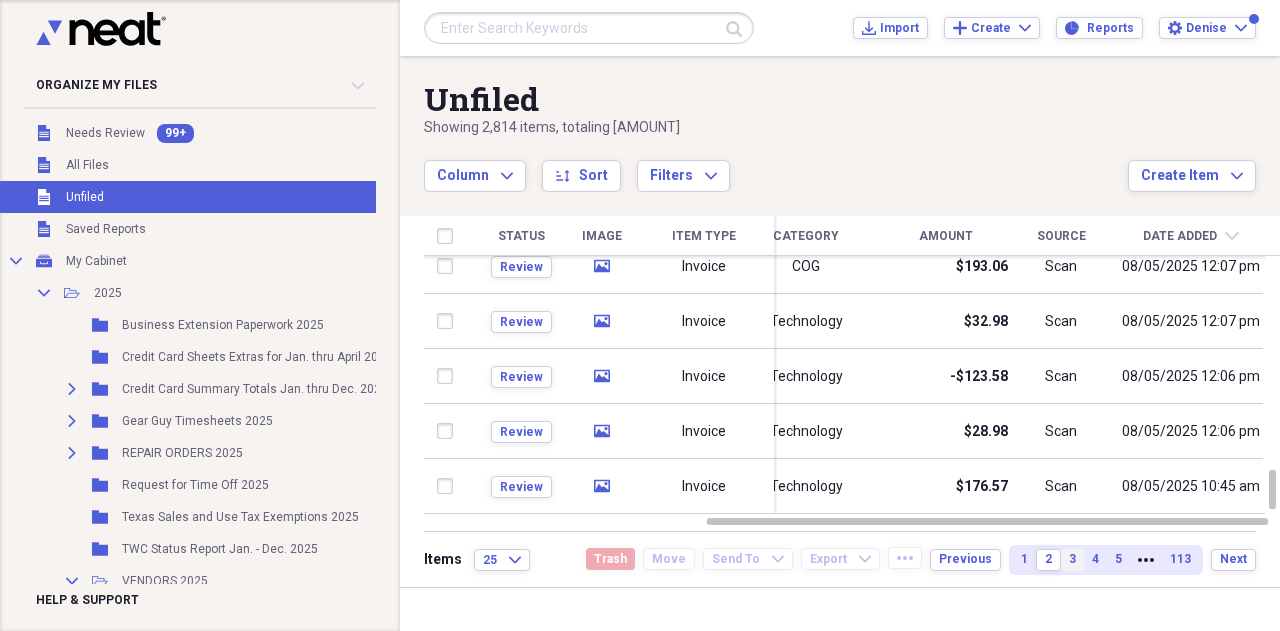 click on "3" at bounding box center [1072, 560] 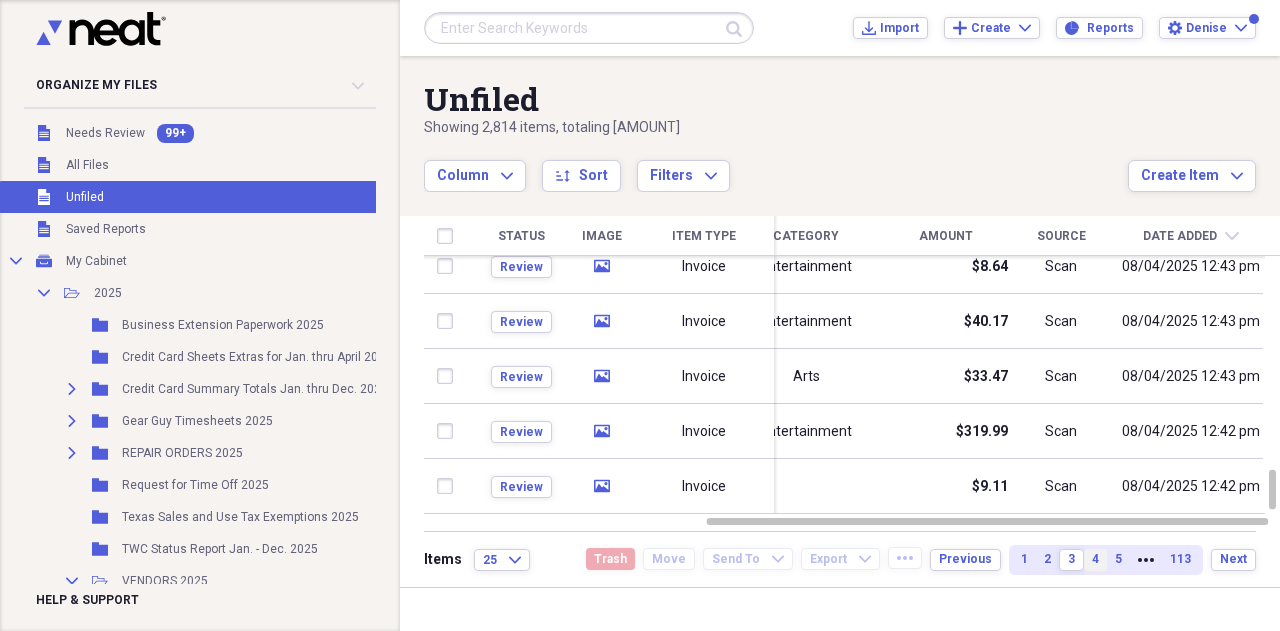 click on "4" at bounding box center [1095, 559] 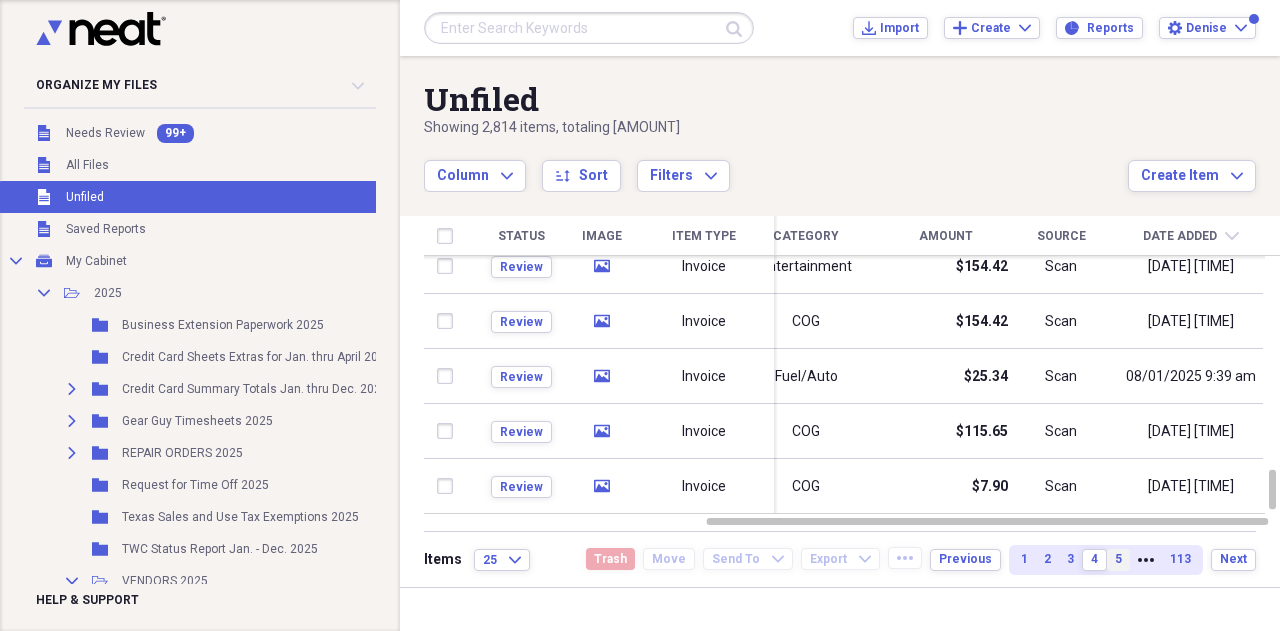 click on "5" at bounding box center (1118, 560) 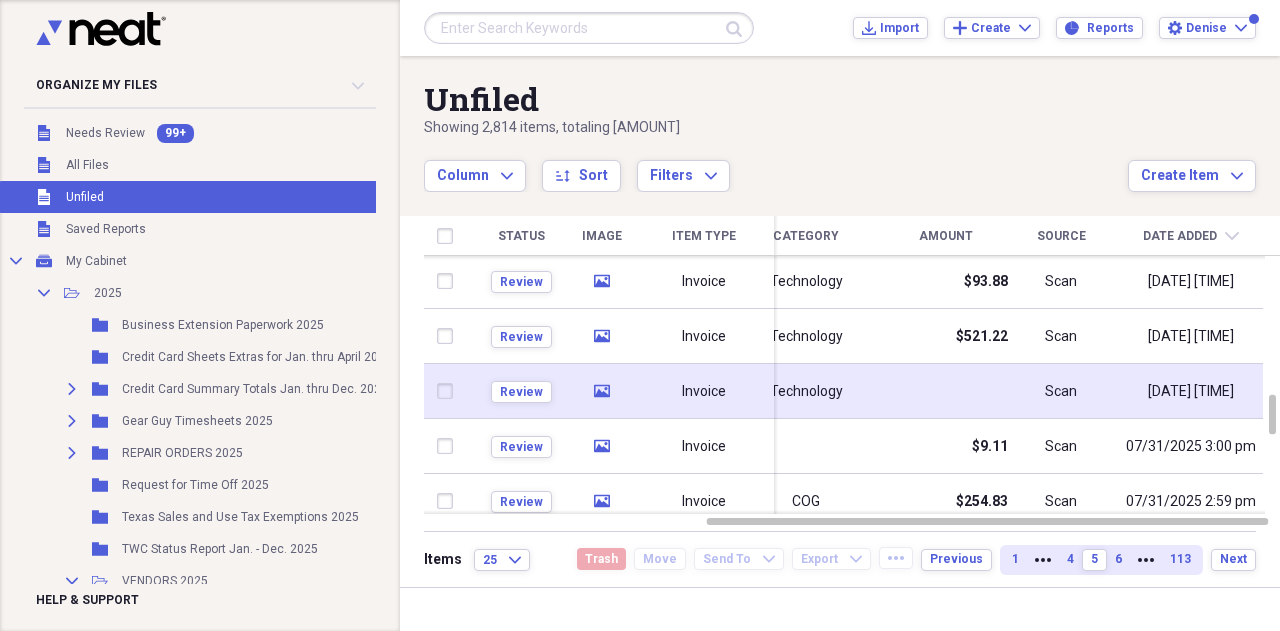 click on "[DATE] [TIME]" at bounding box center [1191, 392] 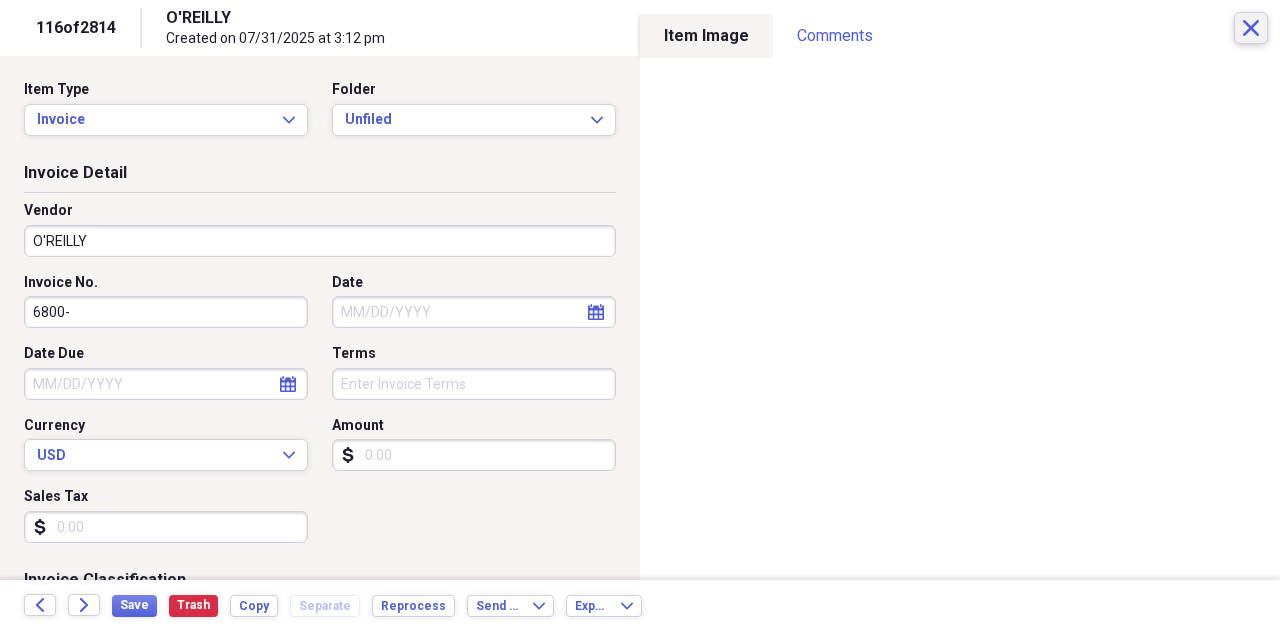 click 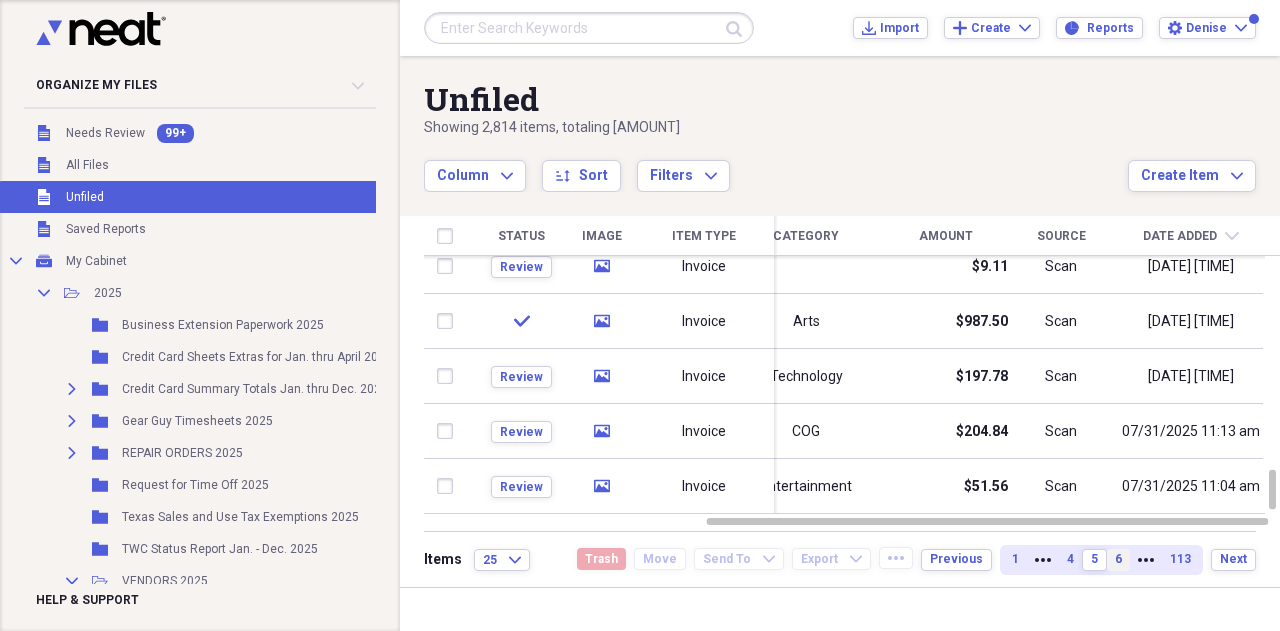 click on "6" at bounding box center (1118, 559) 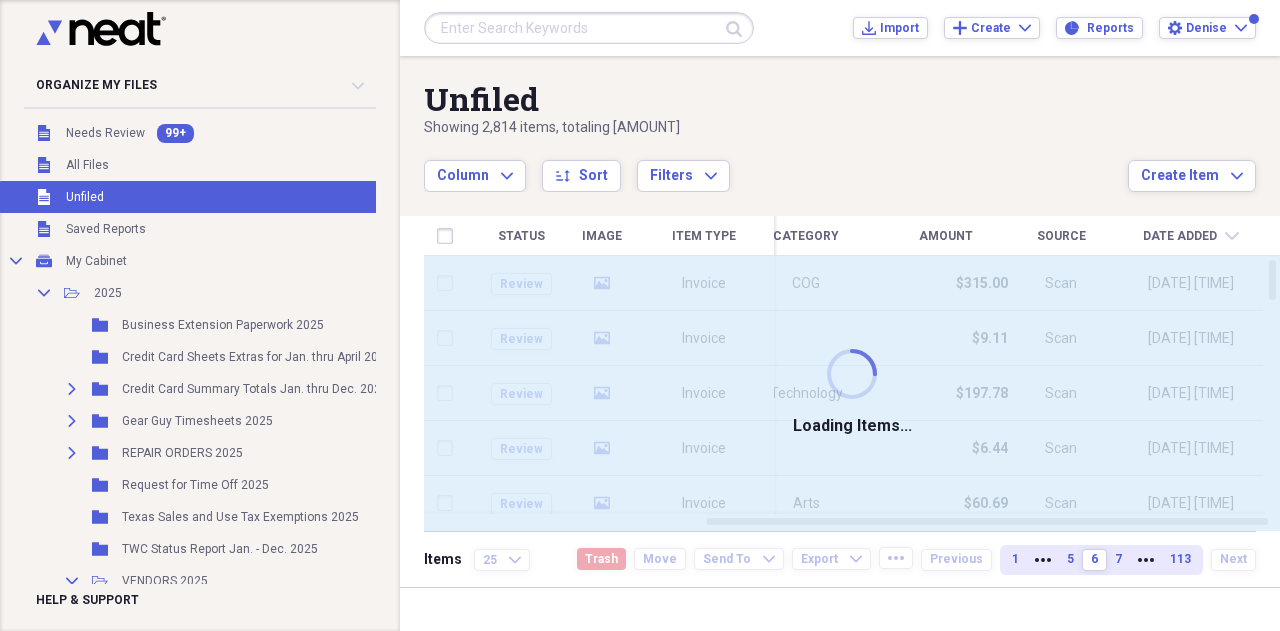 click on "1 More 5 6 7 More 113" at bounding box center [1101, 560] 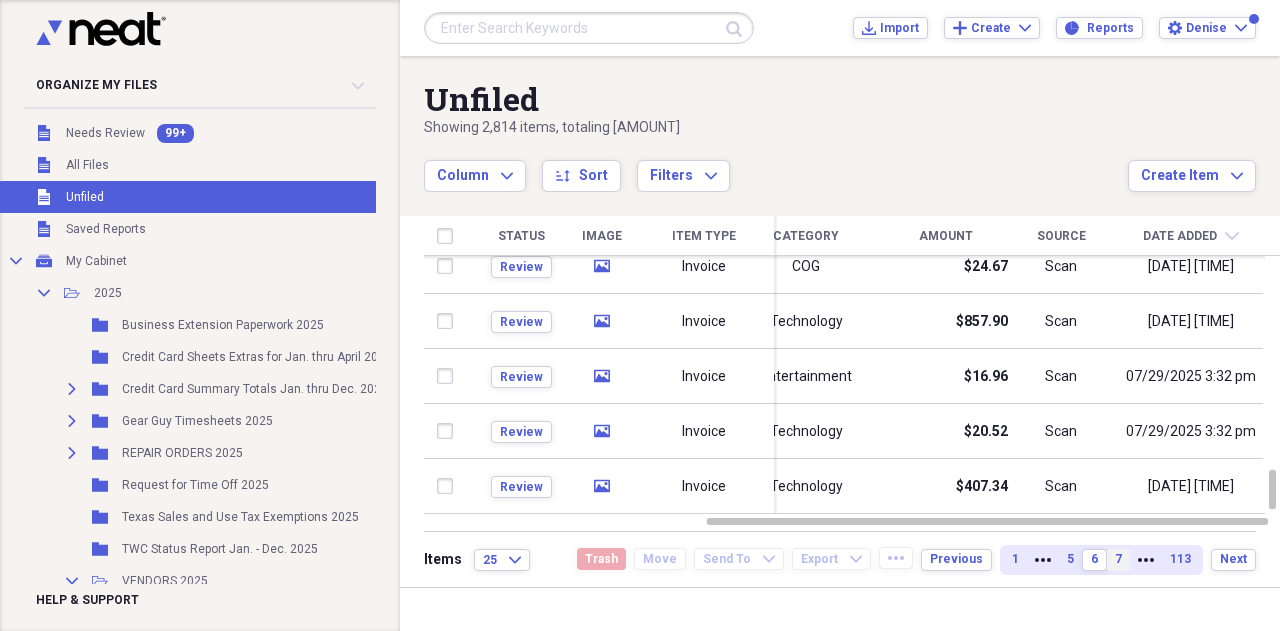 click on "7" at bounding box center (1118, 559) 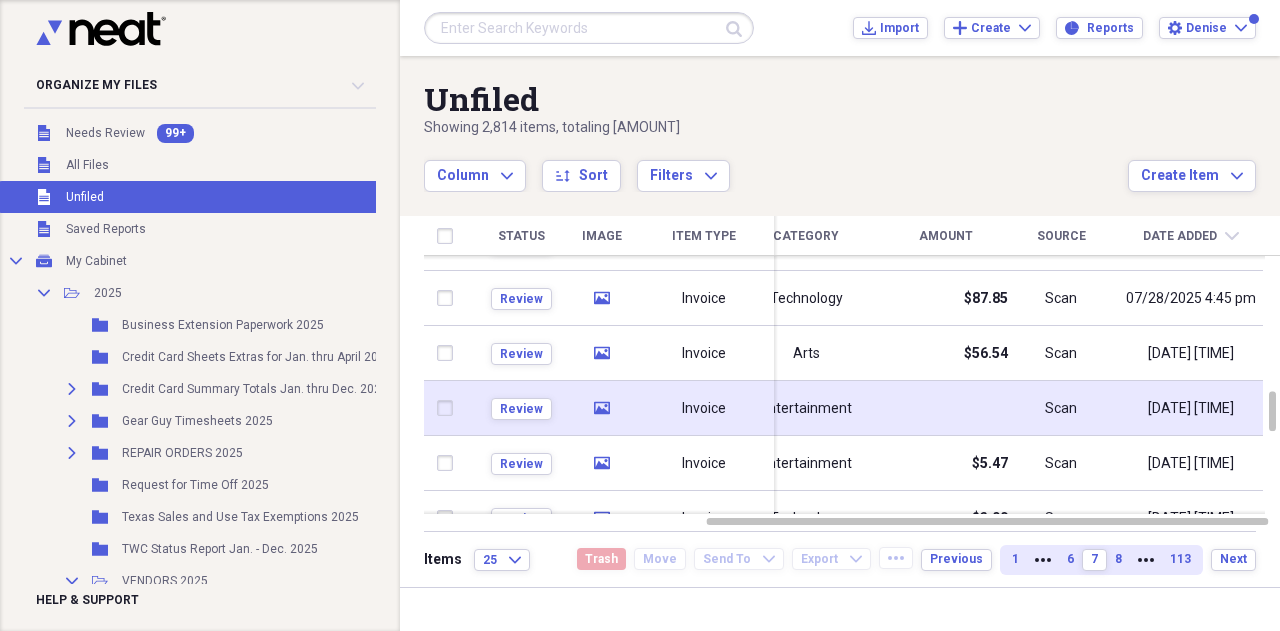 click on "Scan" at bounding box center [1061, 409] 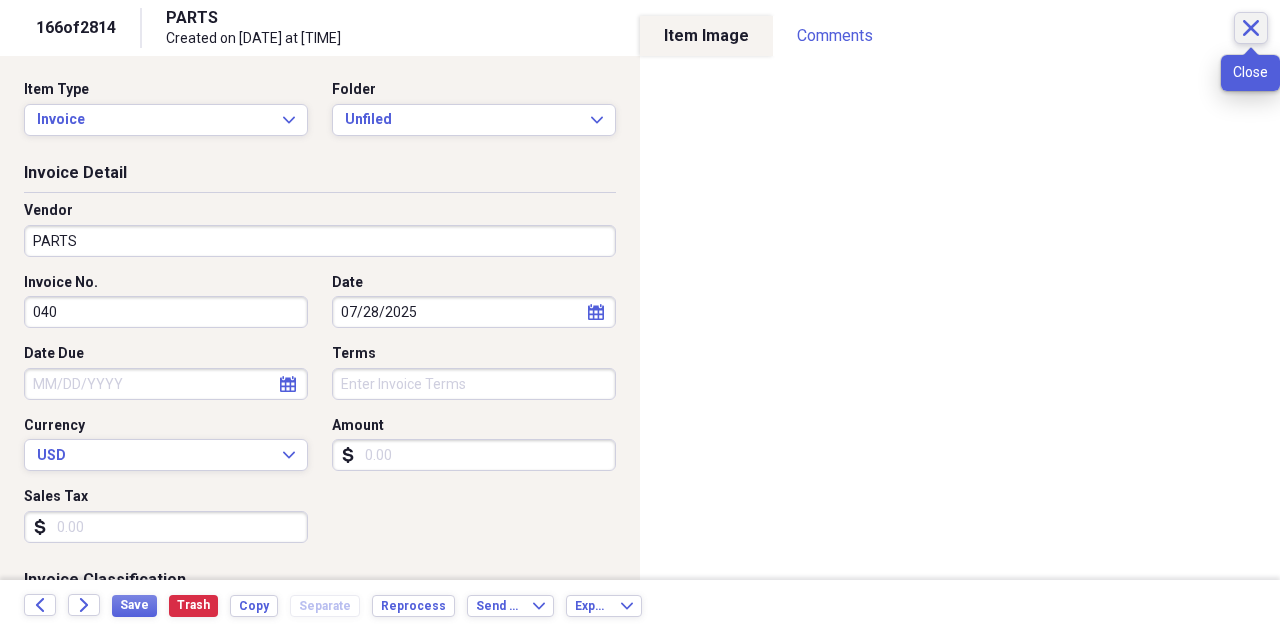click 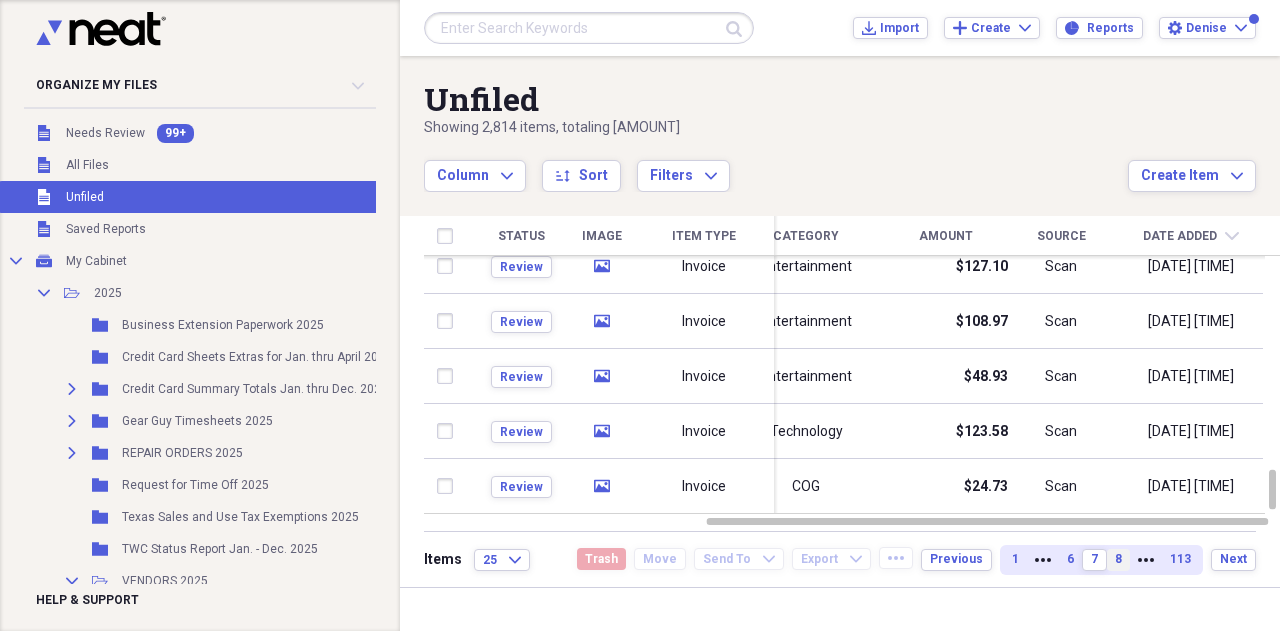click on "8" at bounding box center (1118, 559) 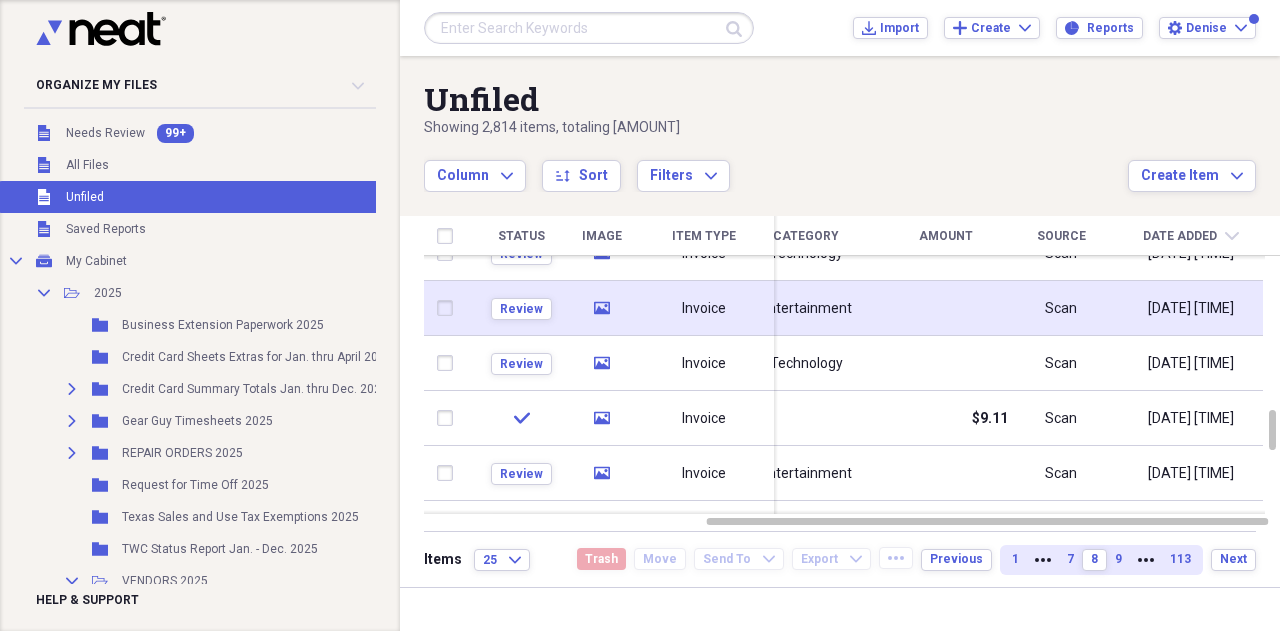 click at bounding box center (946, 308) 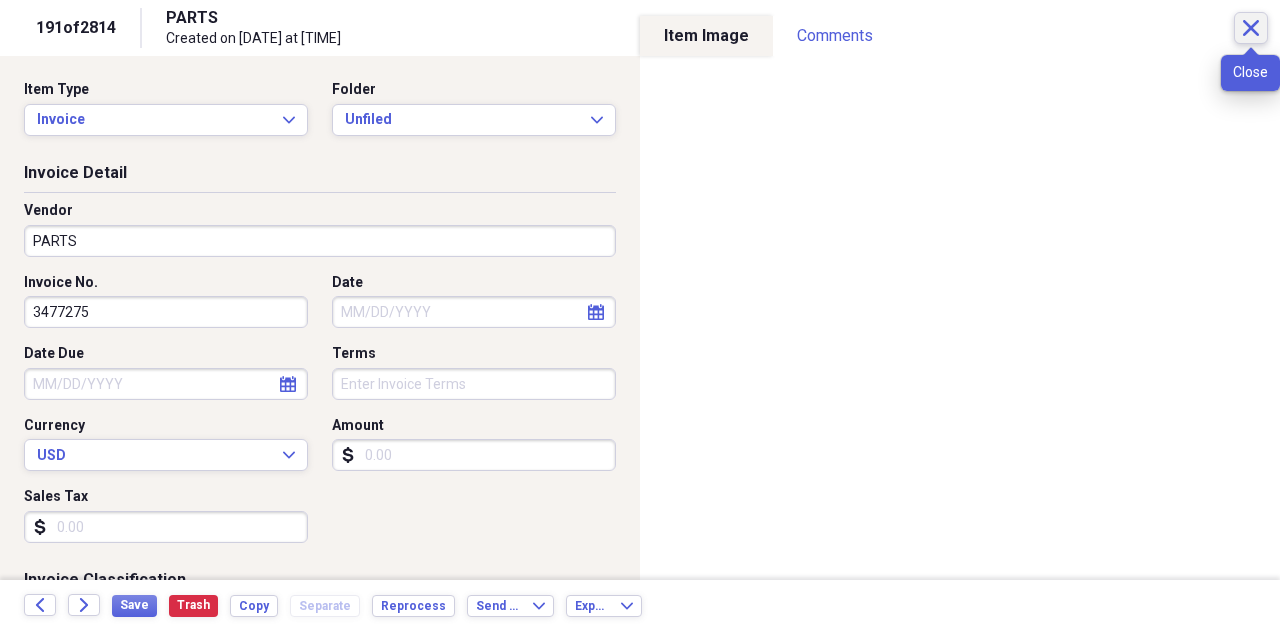 click on "Close" 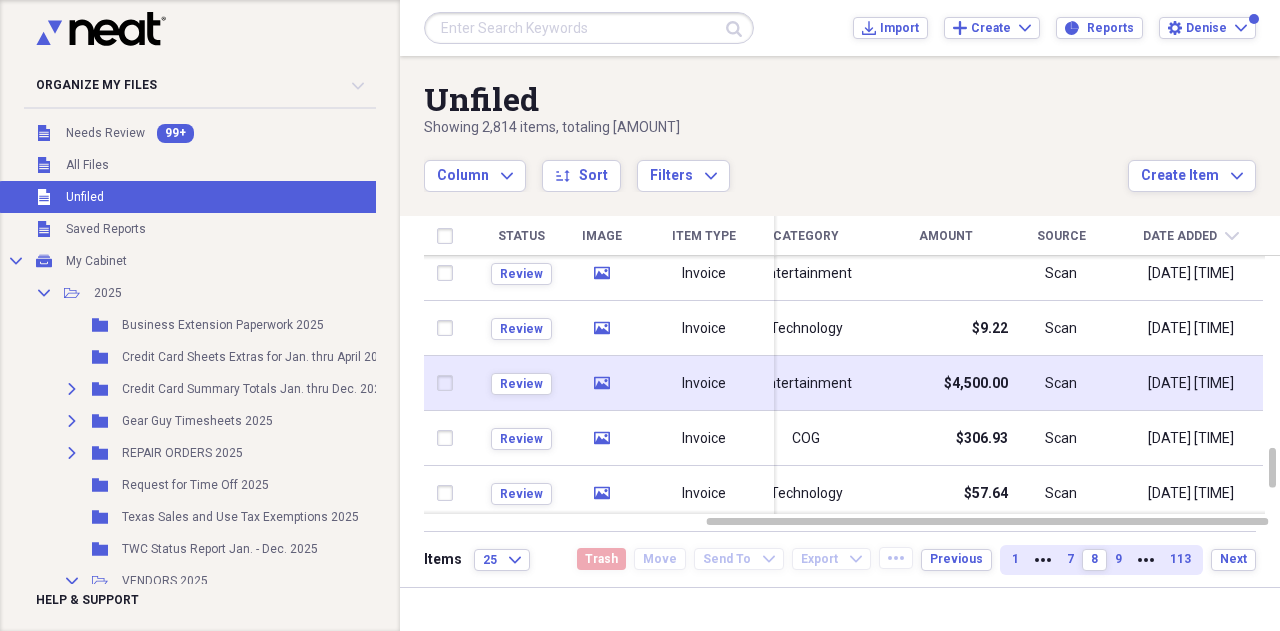 click at bounding box center [946, 273] 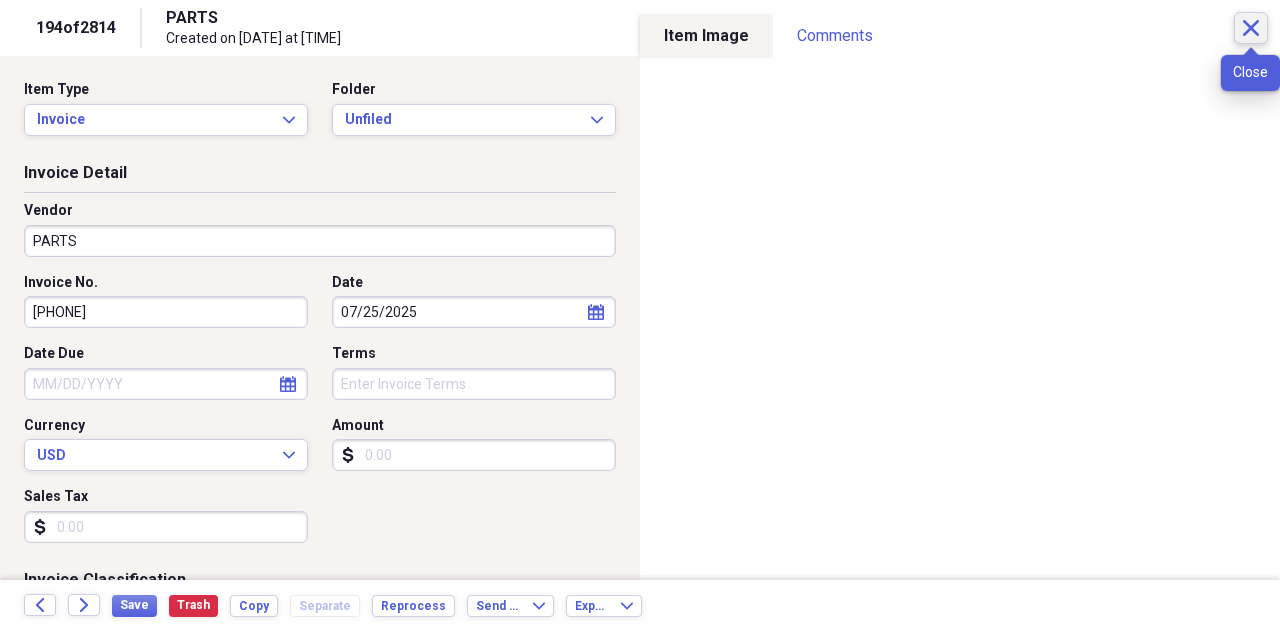 click on "Close" 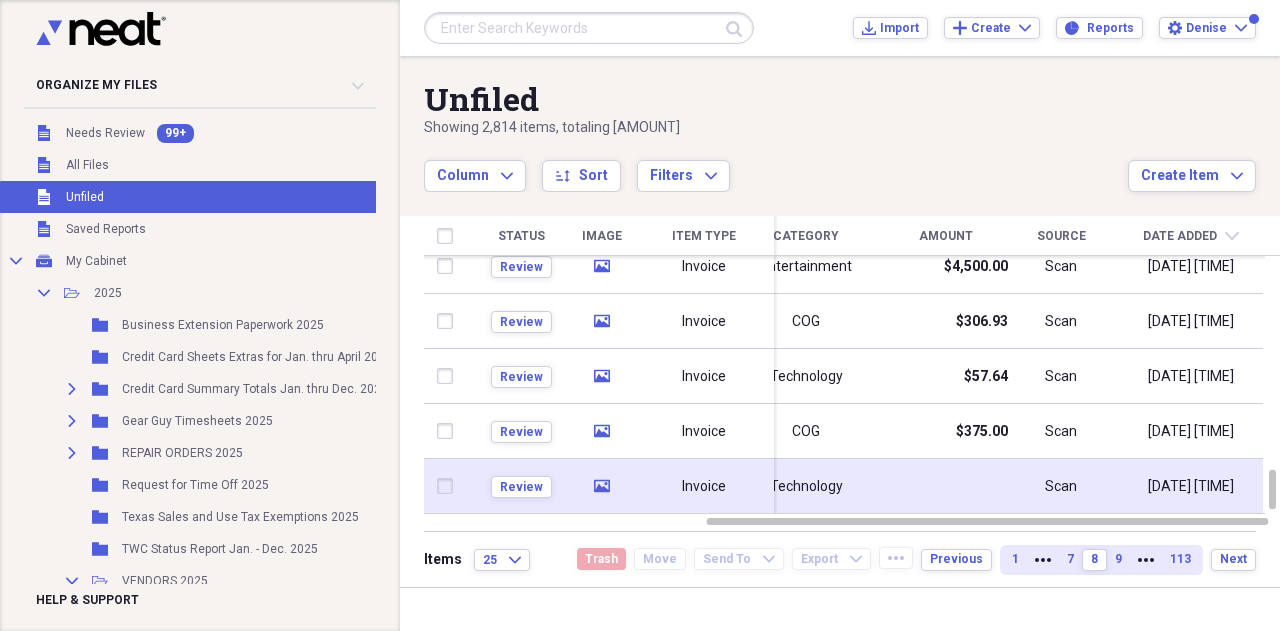 click at bounding box center (946, 486) 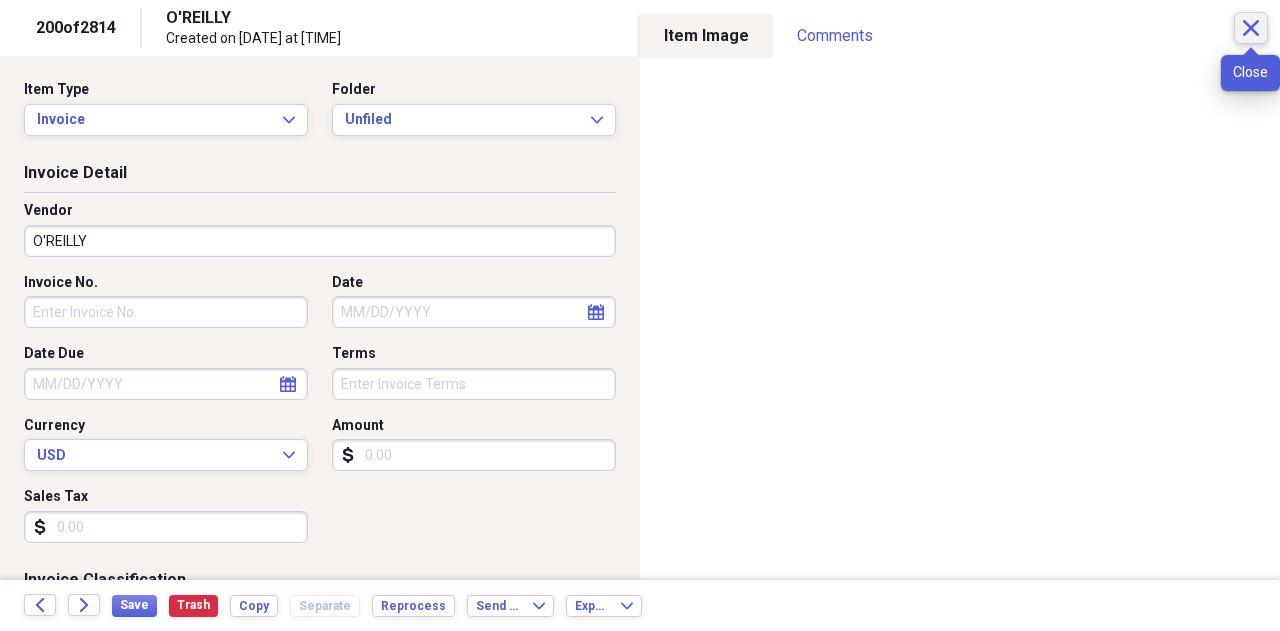 click 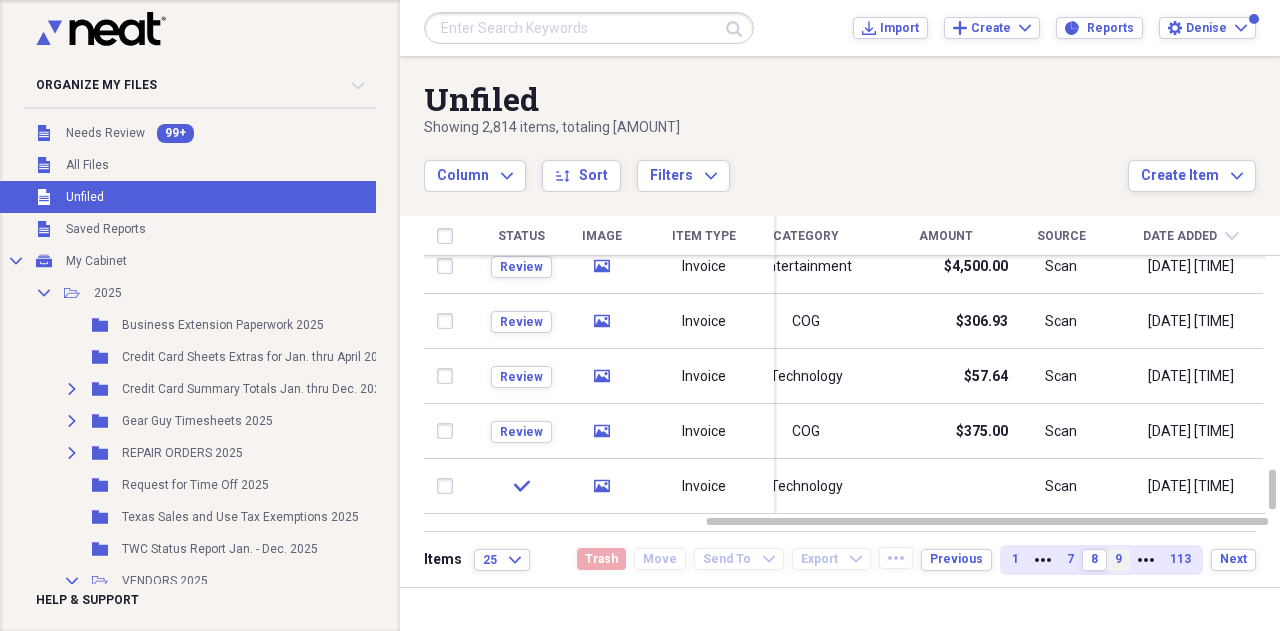 click on "9" at bounding box center (1118, 559) 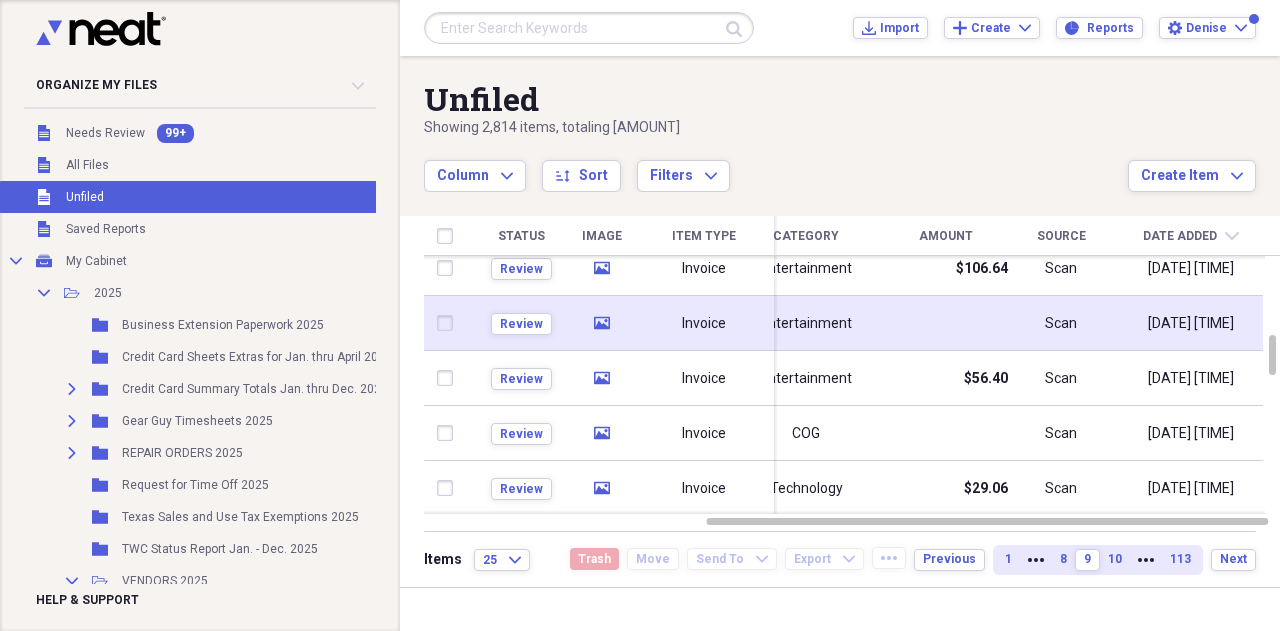 click at bounding box center (946, 323) 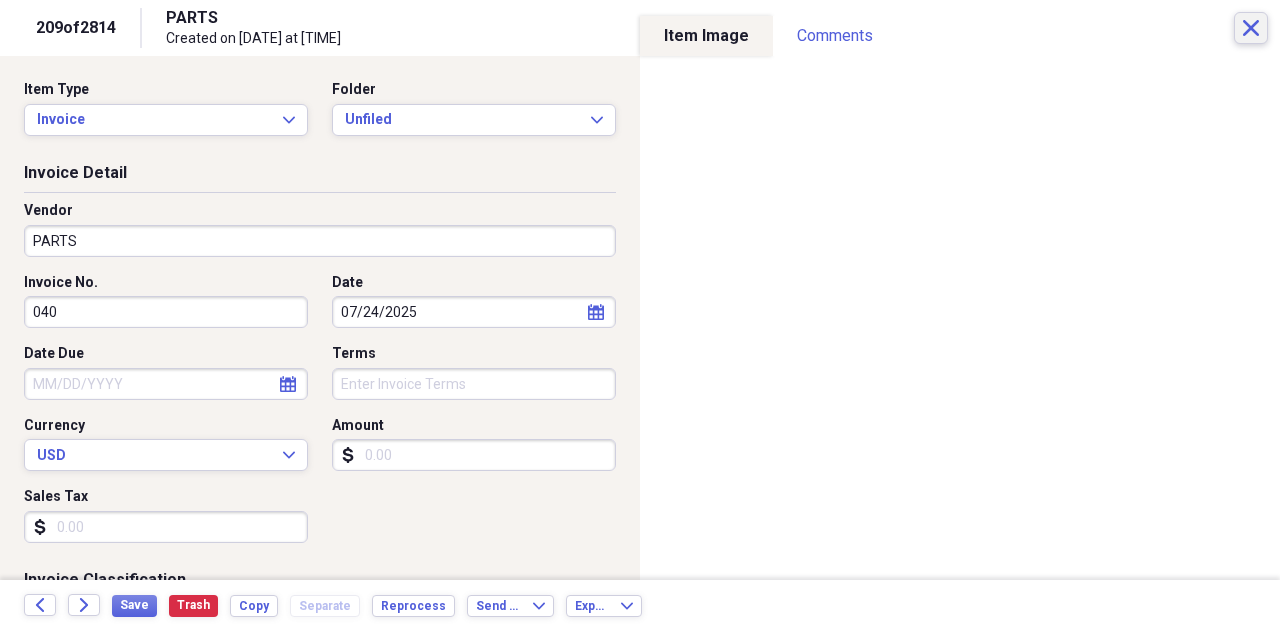 click on "Close" at bounding box center [1251, 28] 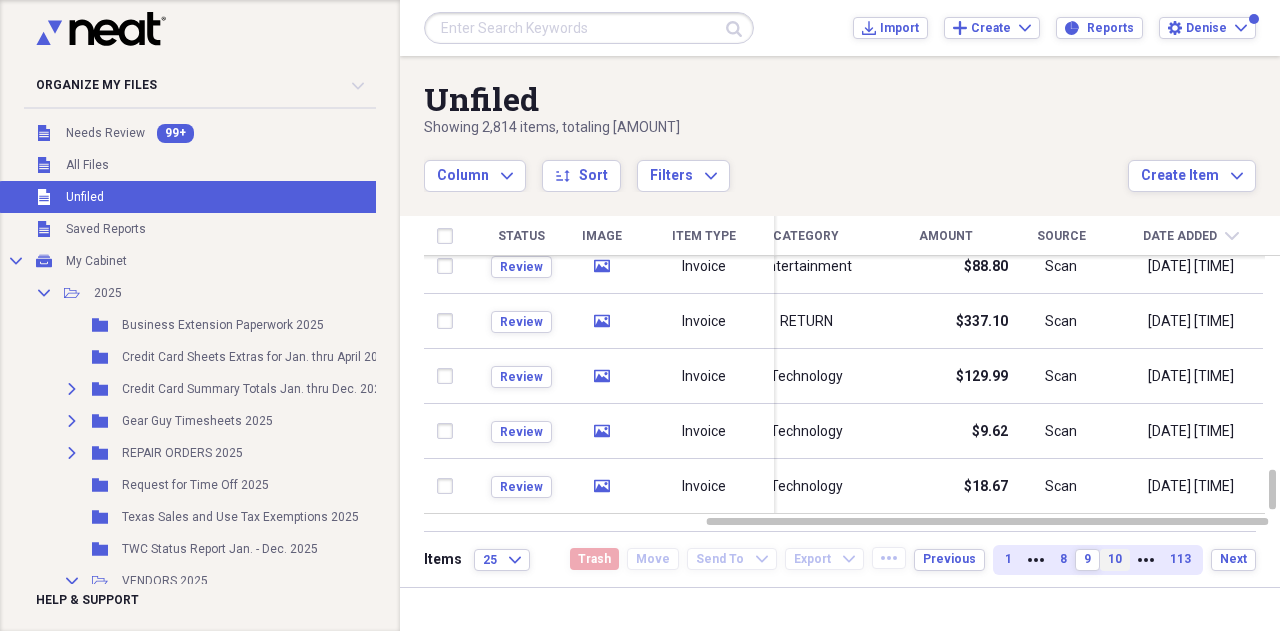 click on "10" at bounding box center (1115, 559) 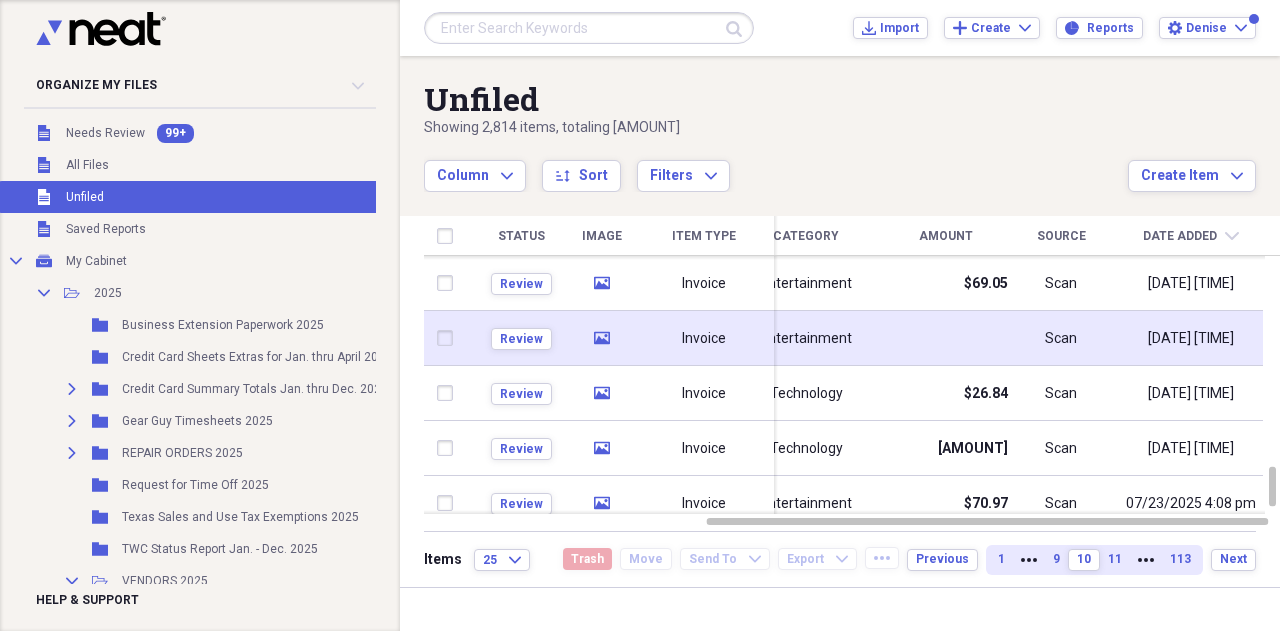 click at bounding box center (946, 338) 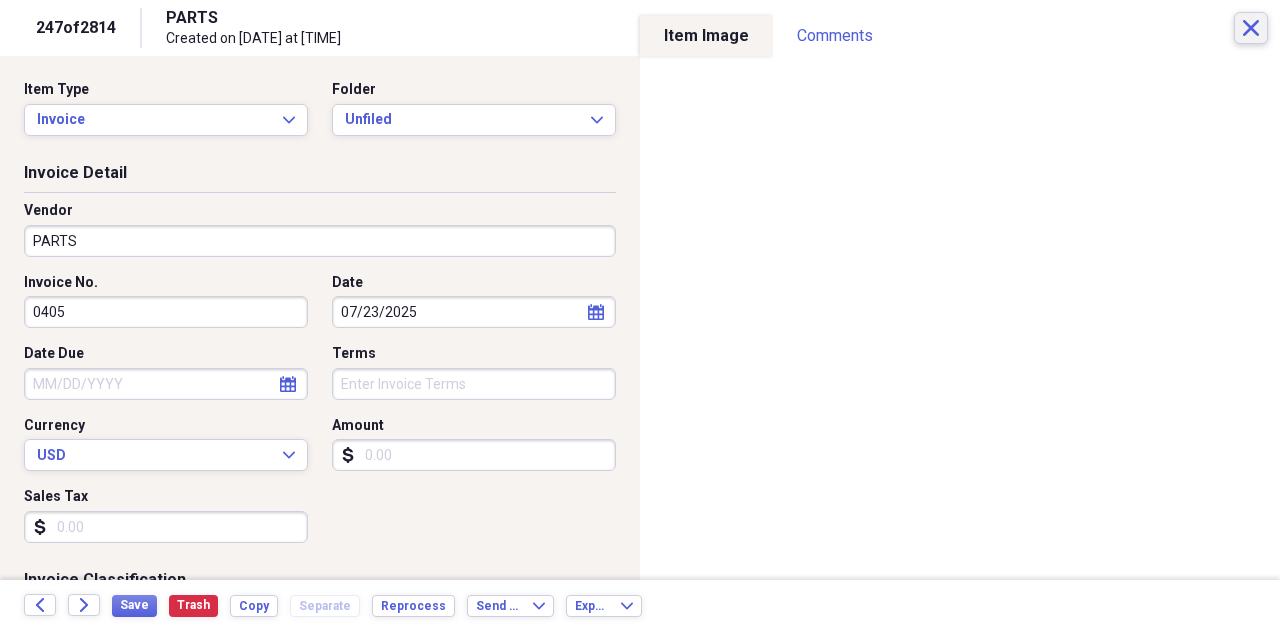 click 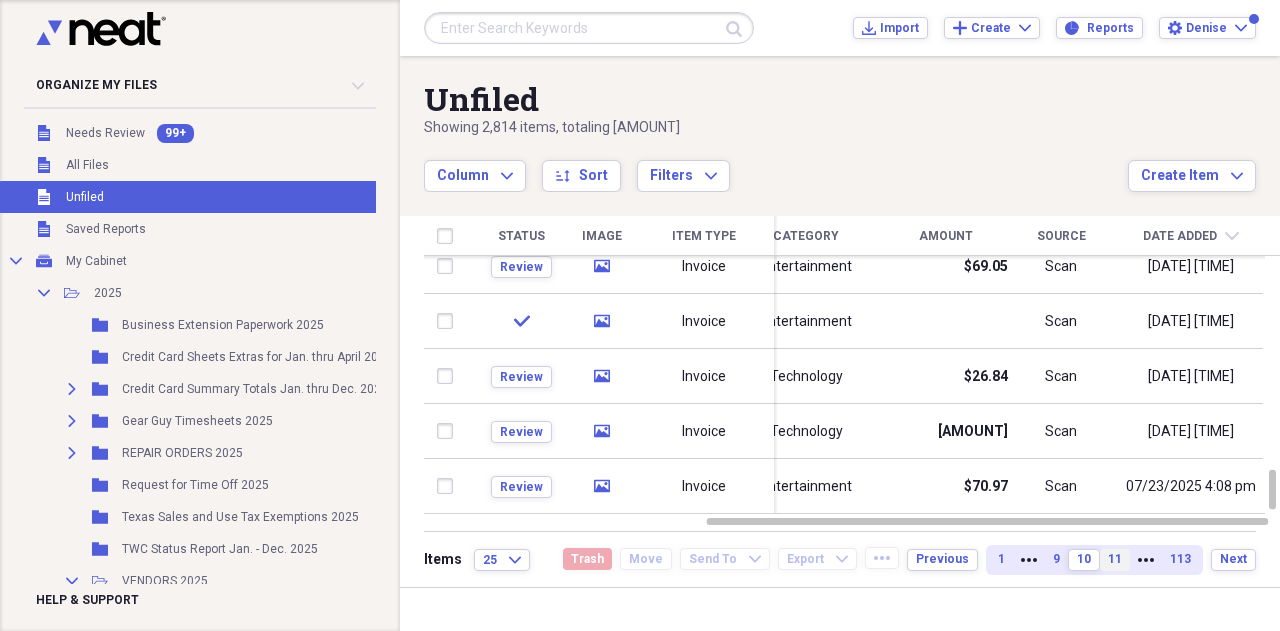 click on "11" at bounding box center (1115, 559) 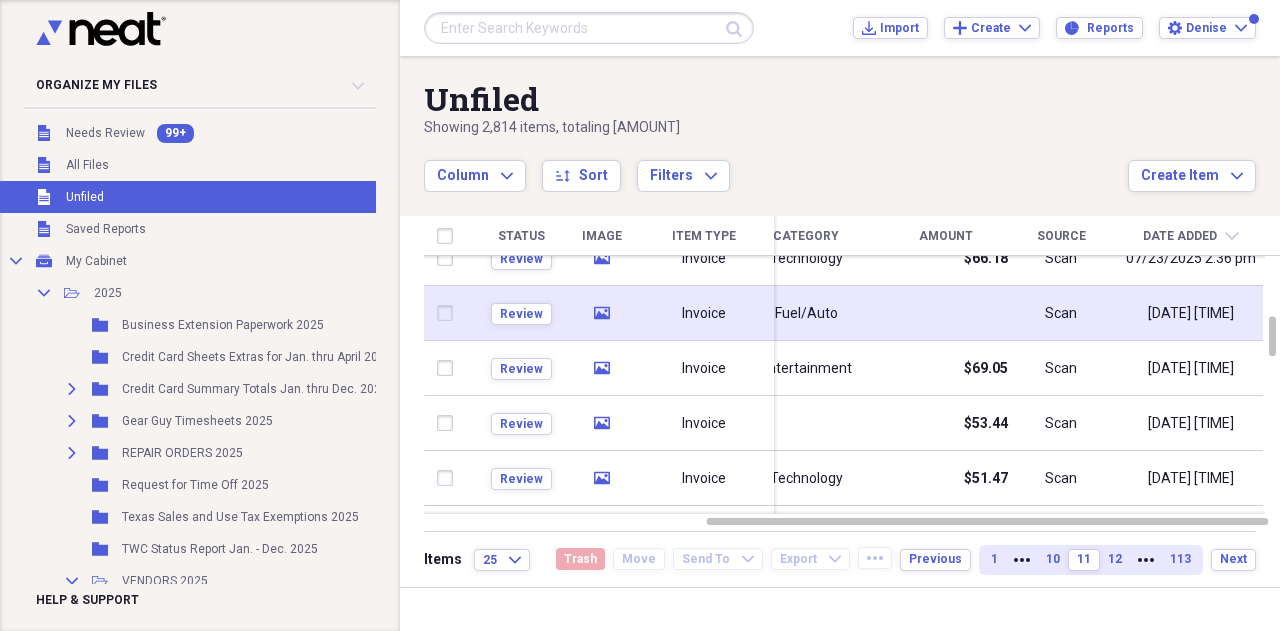 click on "Scan" at bounding box center (1061, 313) 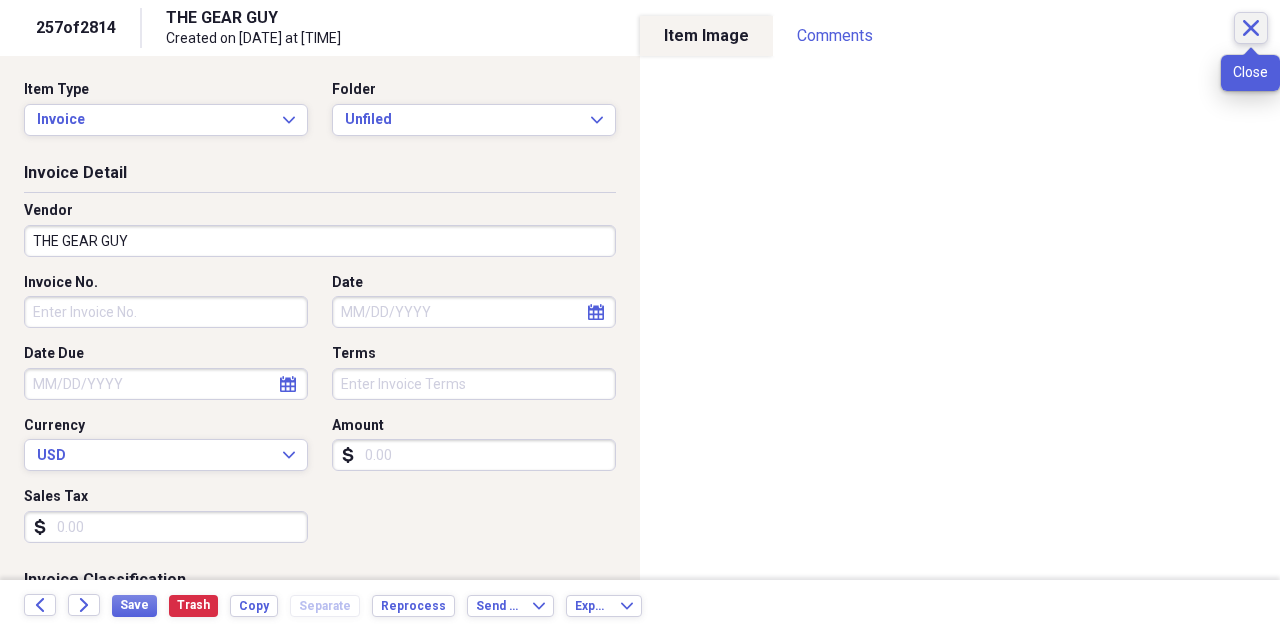 click on "Close" 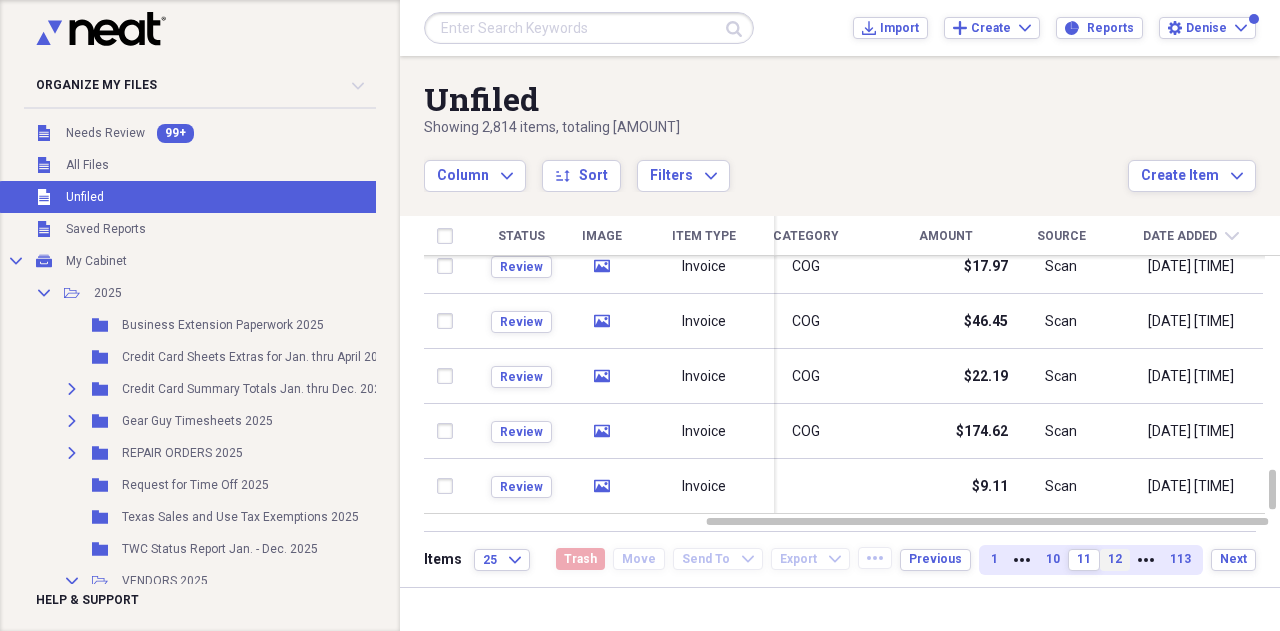 click on "12" at bounding box center [1115, 560] 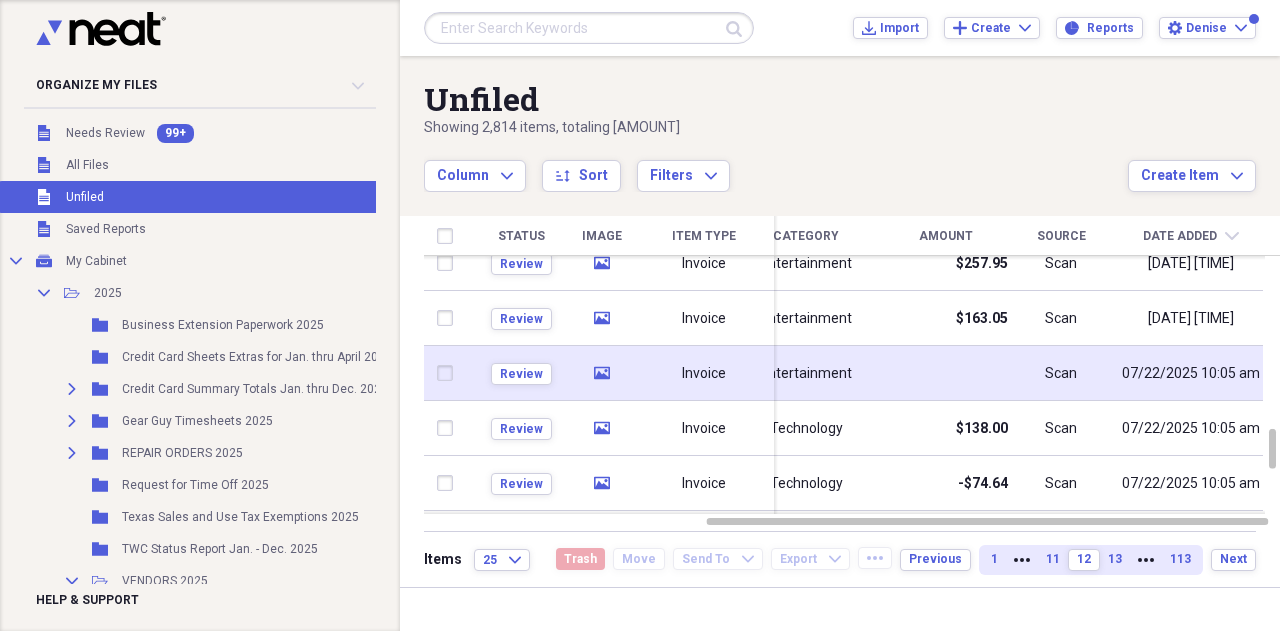 click at bounding box center (946, 373) 